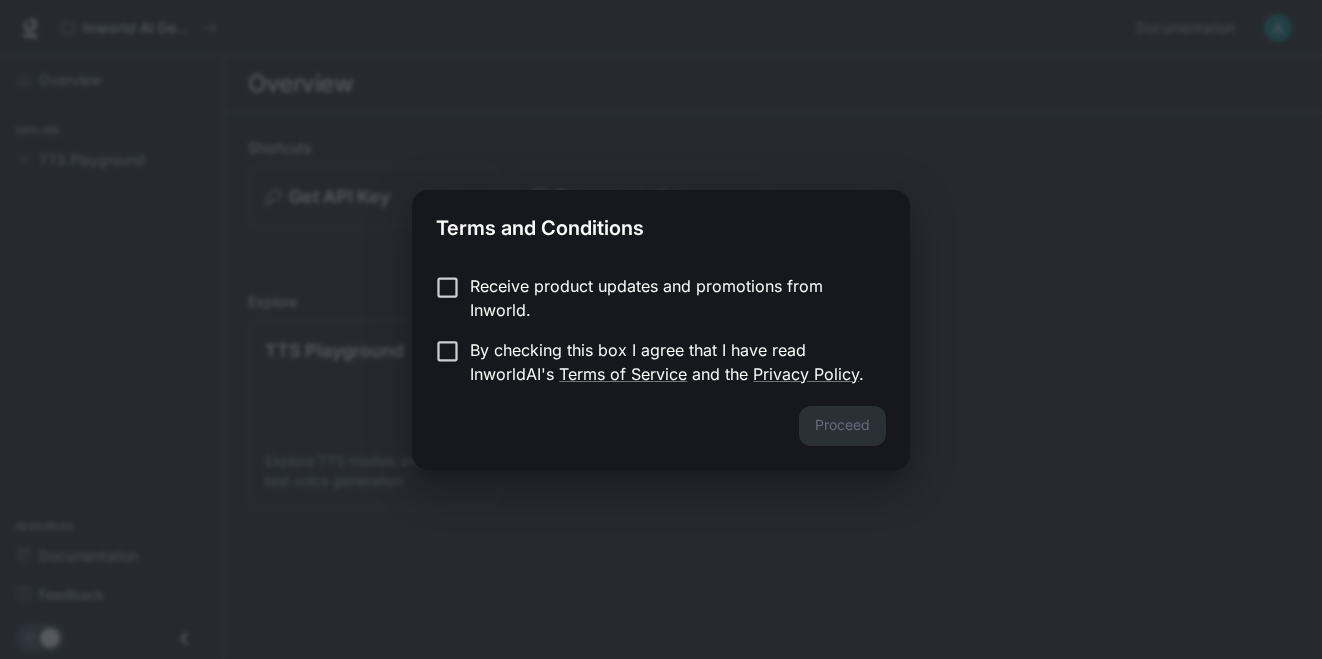 scroll, scrollTop: 0, scrollLeft: 0, axis: both 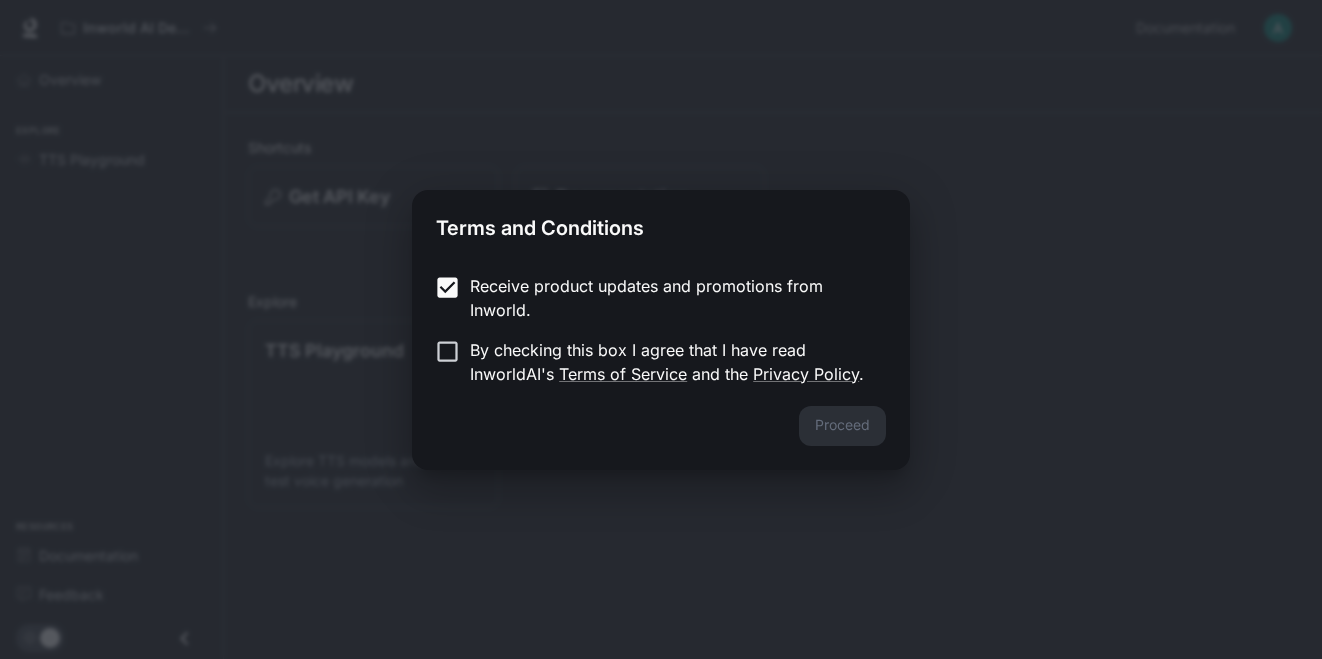 click on "Receive product updates and promotions from Inworld." at bounding box center [670, 298] 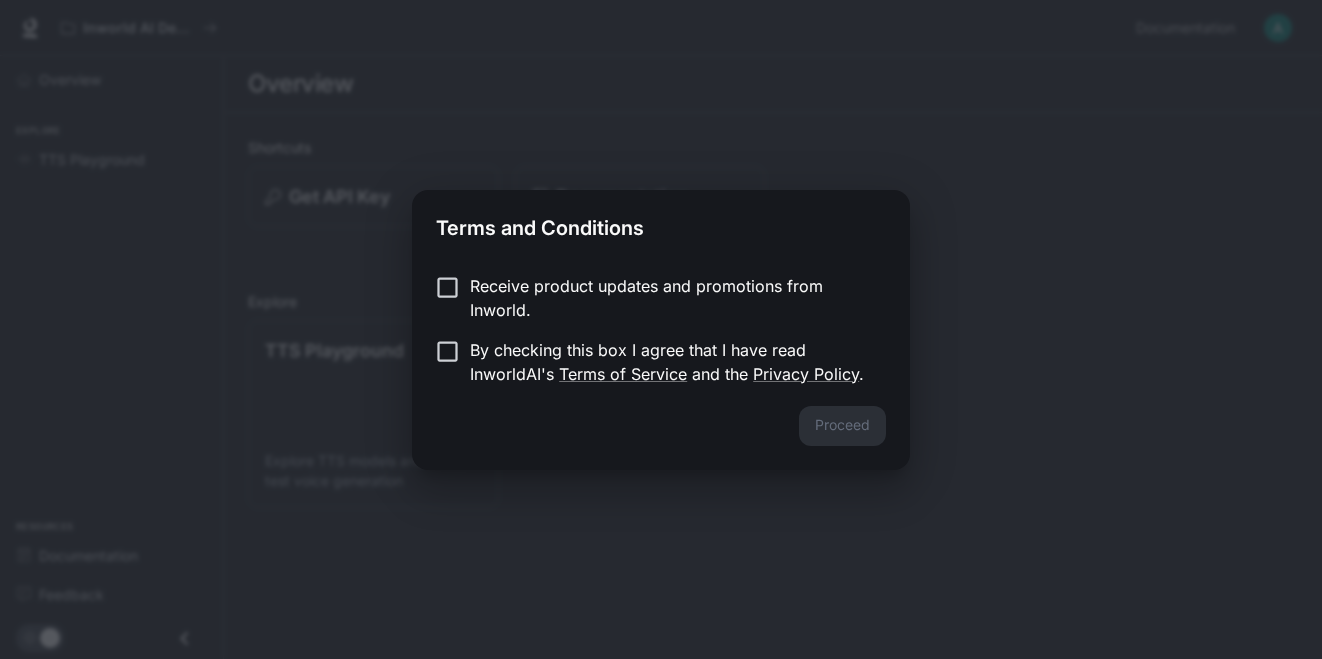 click on "By checking this box I agree that I have read InworldAI's   Terms of Service   and the   Privacy Policy ." at bounding box center [670, 362] 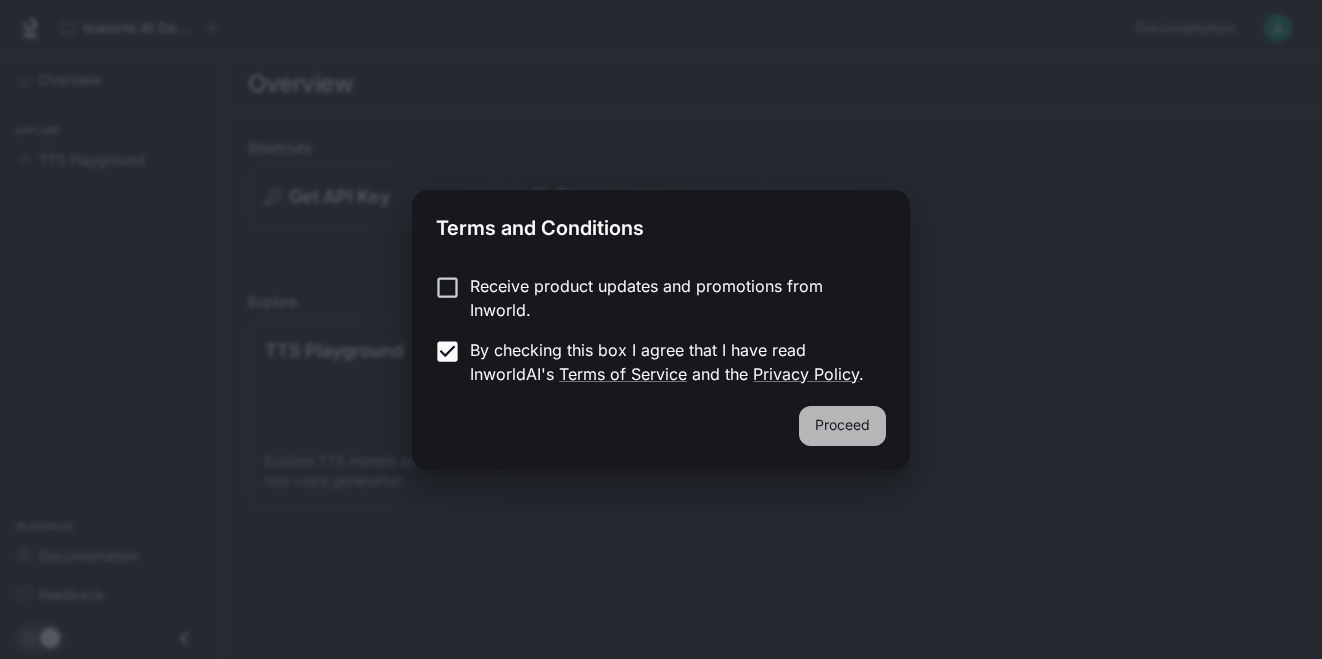 click on "Proceed" at bounding box center [842, 426] 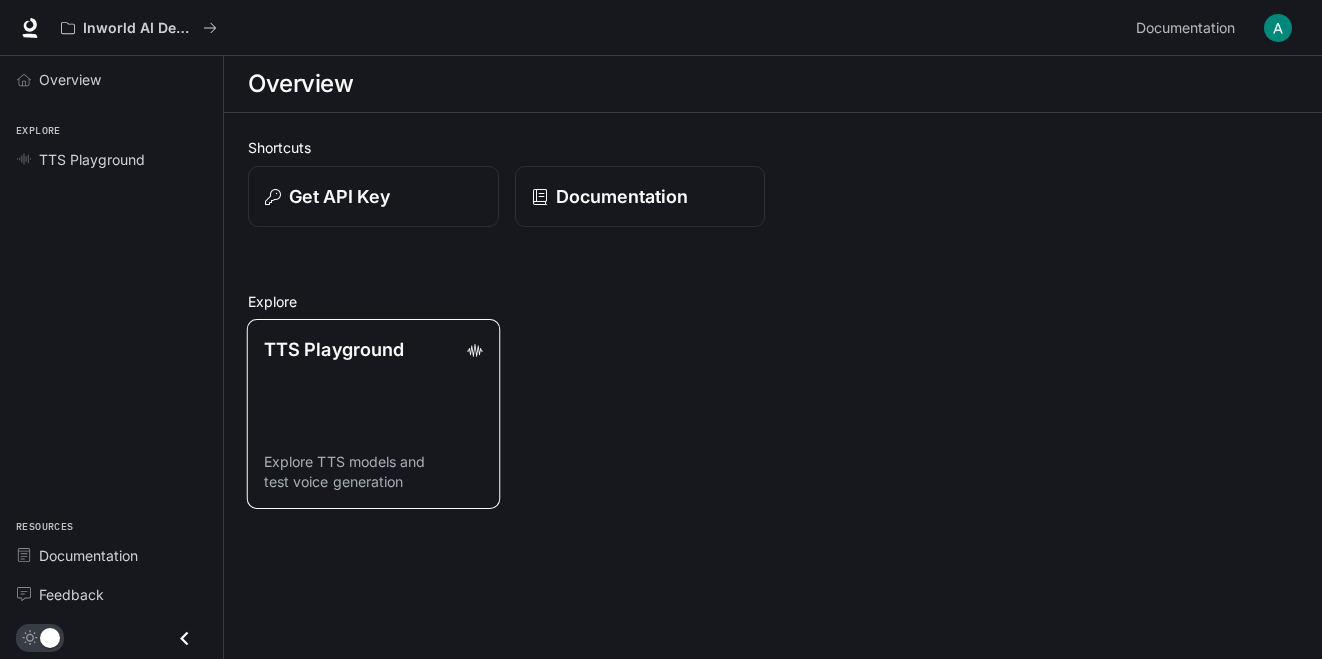 click on "TTS Playground Explore TTS models and test voice generation" at bounding box center (373, 414) 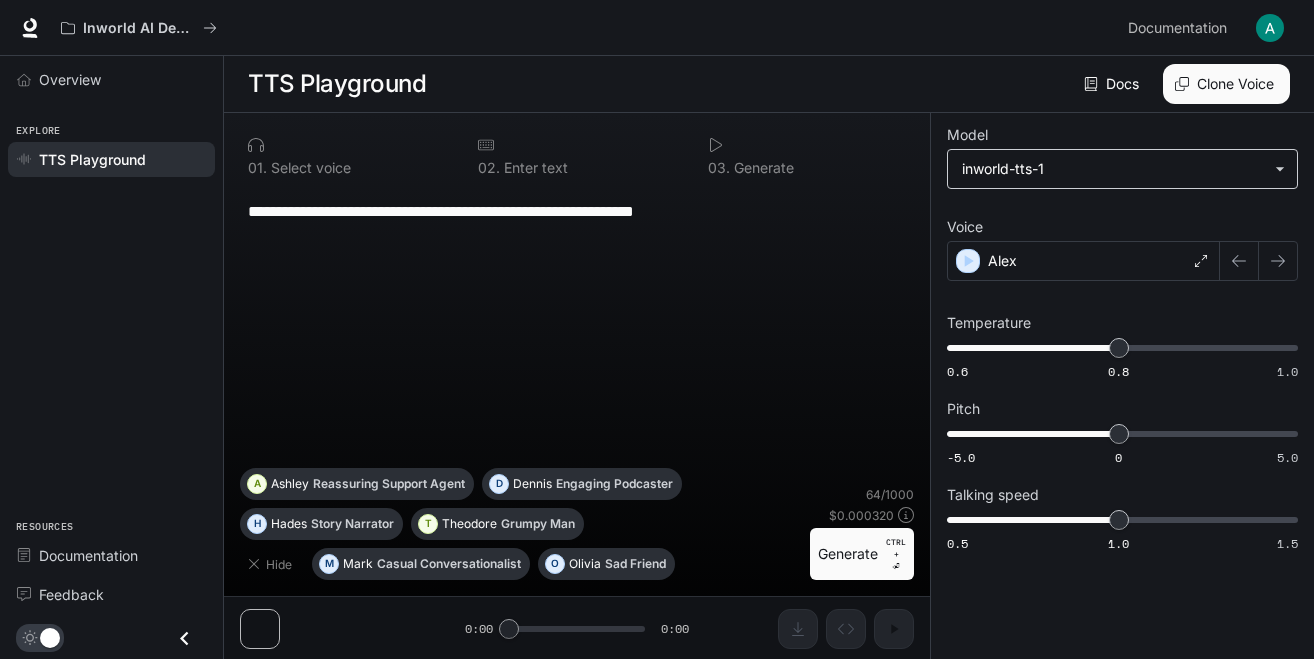 click on "**********" at bounding box center (657, 330) 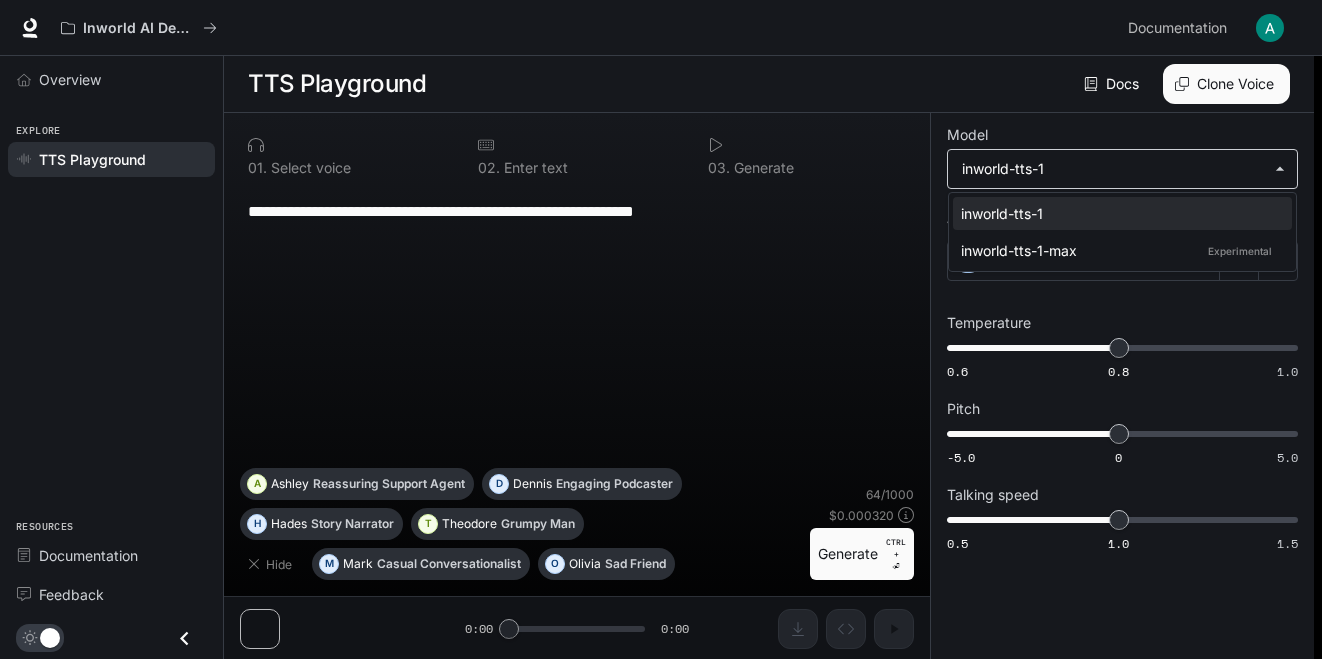 click at bounding box center (661, 329) 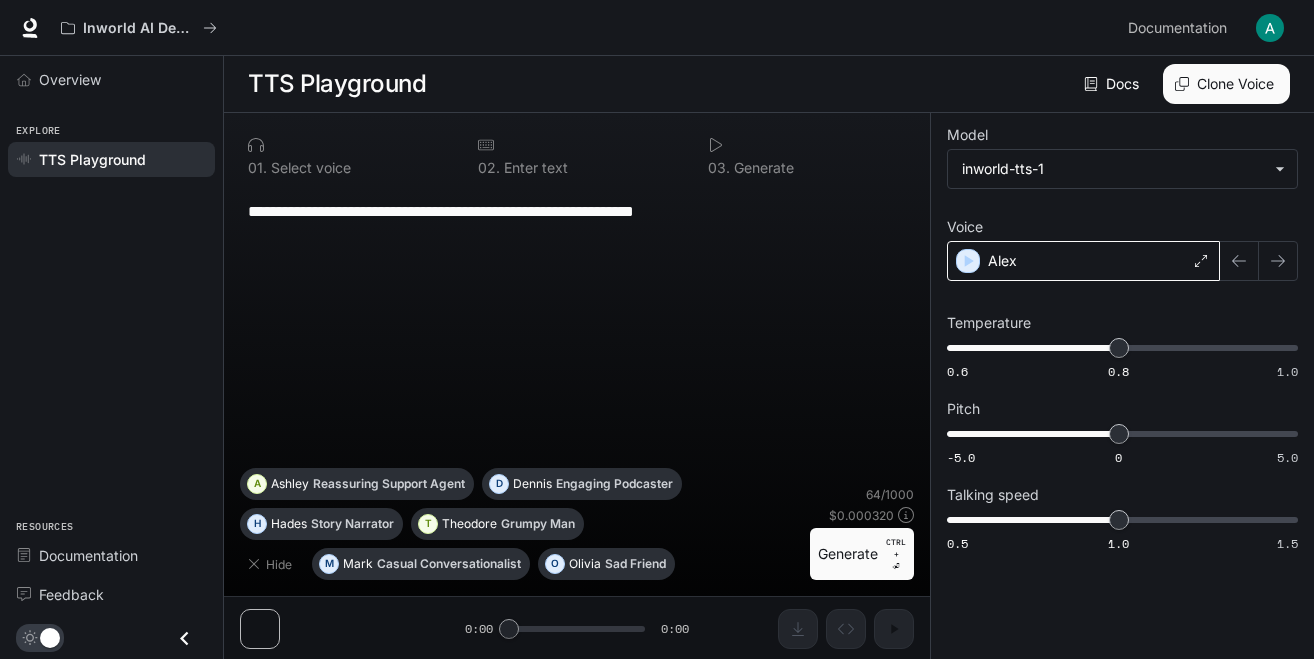 click on "Alex" at bounding box center [1083, 261] 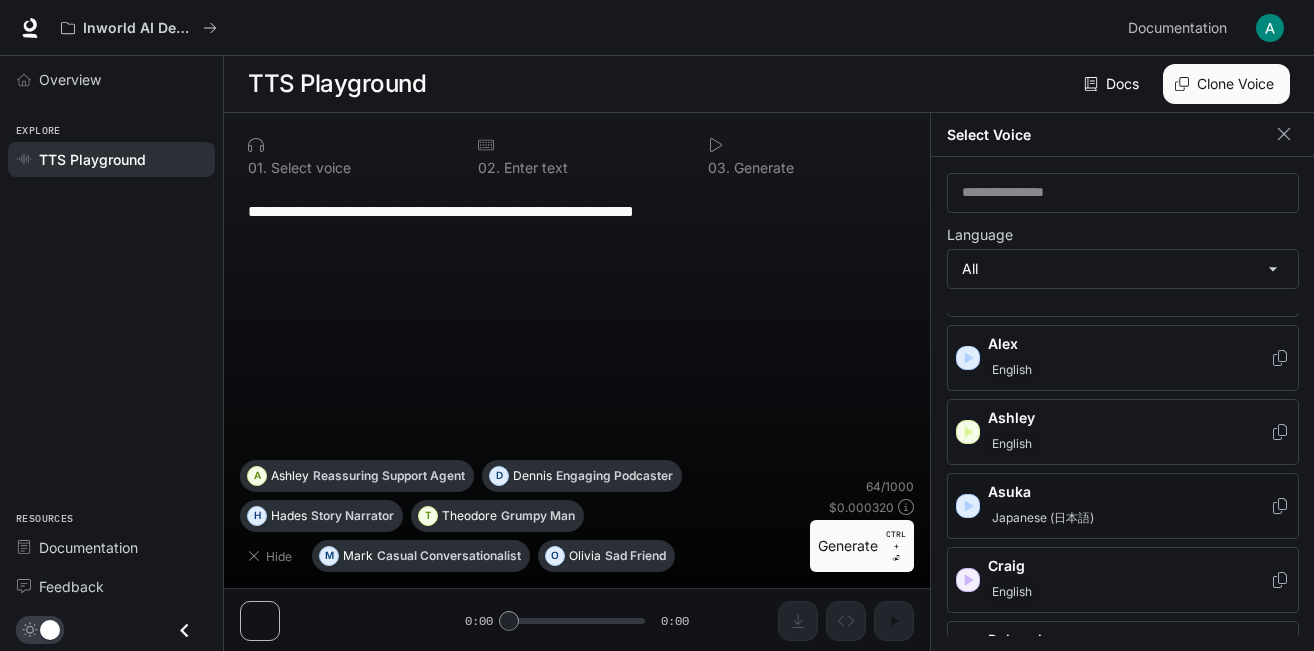 scroll, scrollTop: 200, scrollLeft: 0, axis: vertical 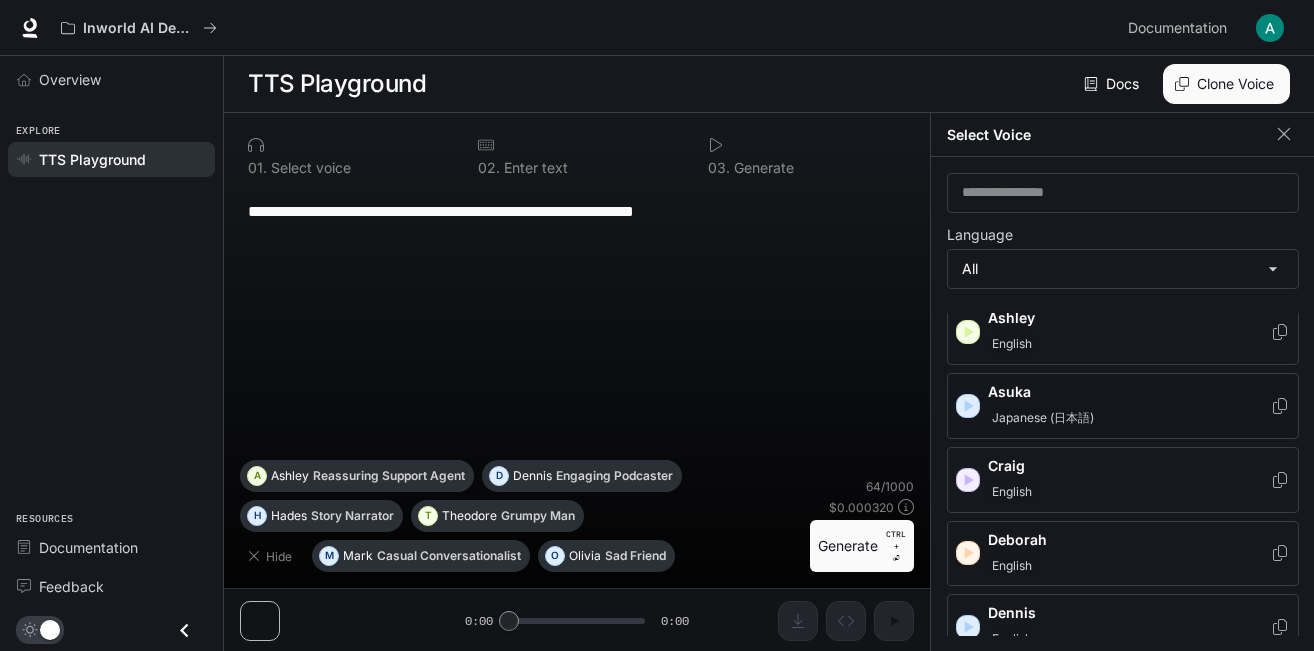 click on "Japanese (日本語)" at bounding box center [1043, 418] 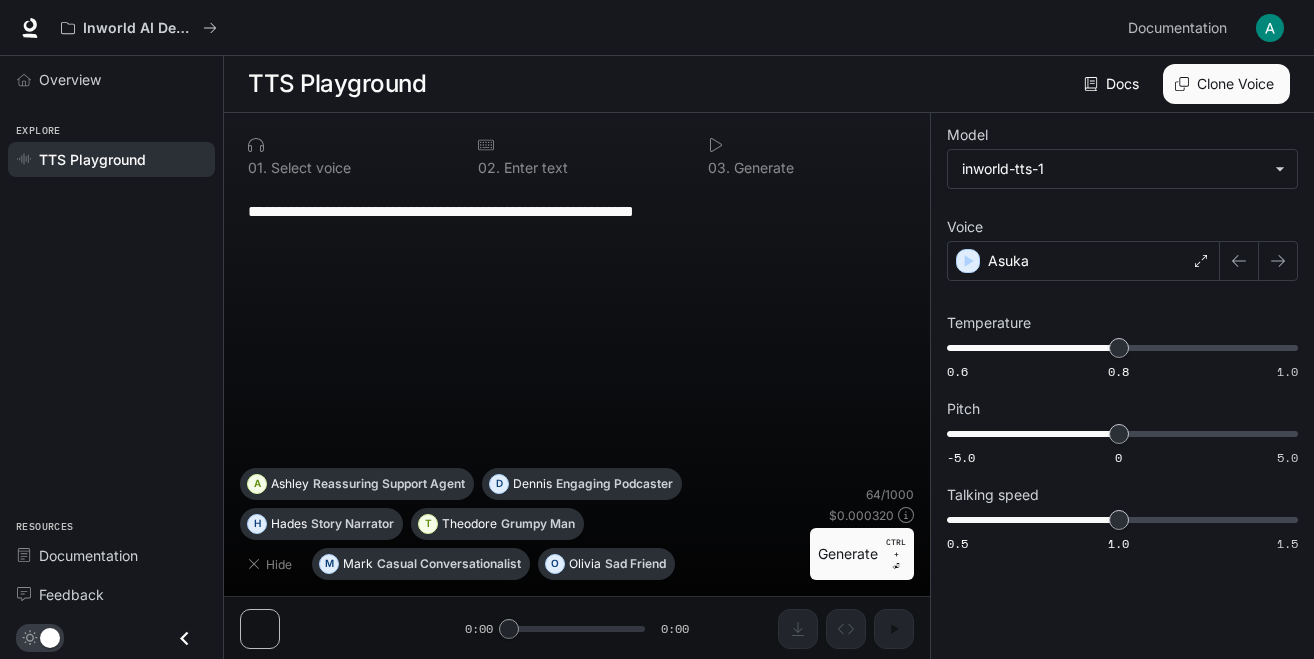 click on "**********" at bounding box center (1122, 342) 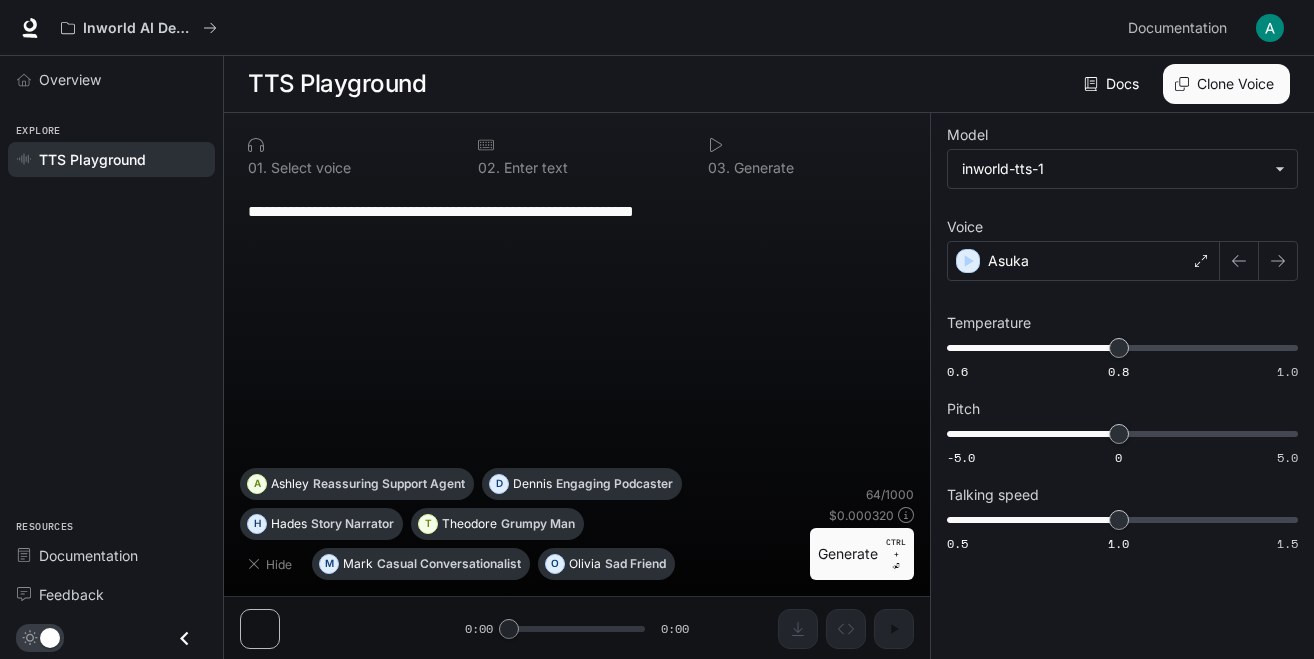 click 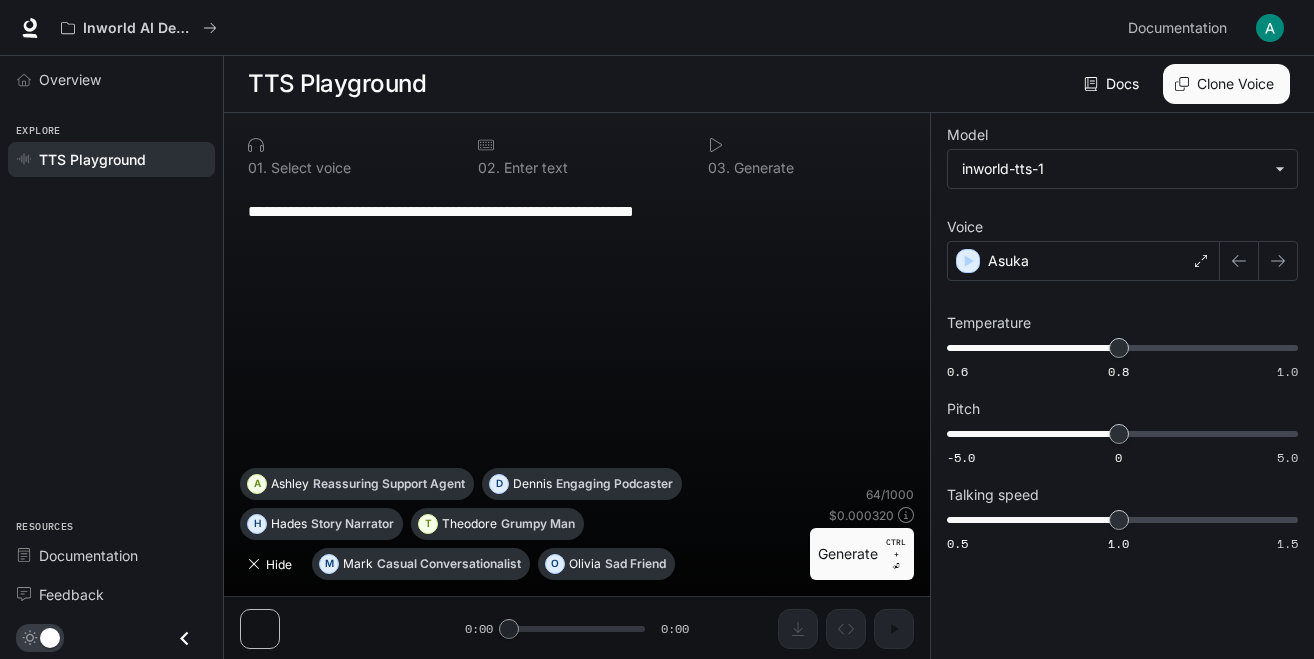 click on "Hide" at bounding box center (272, 564) 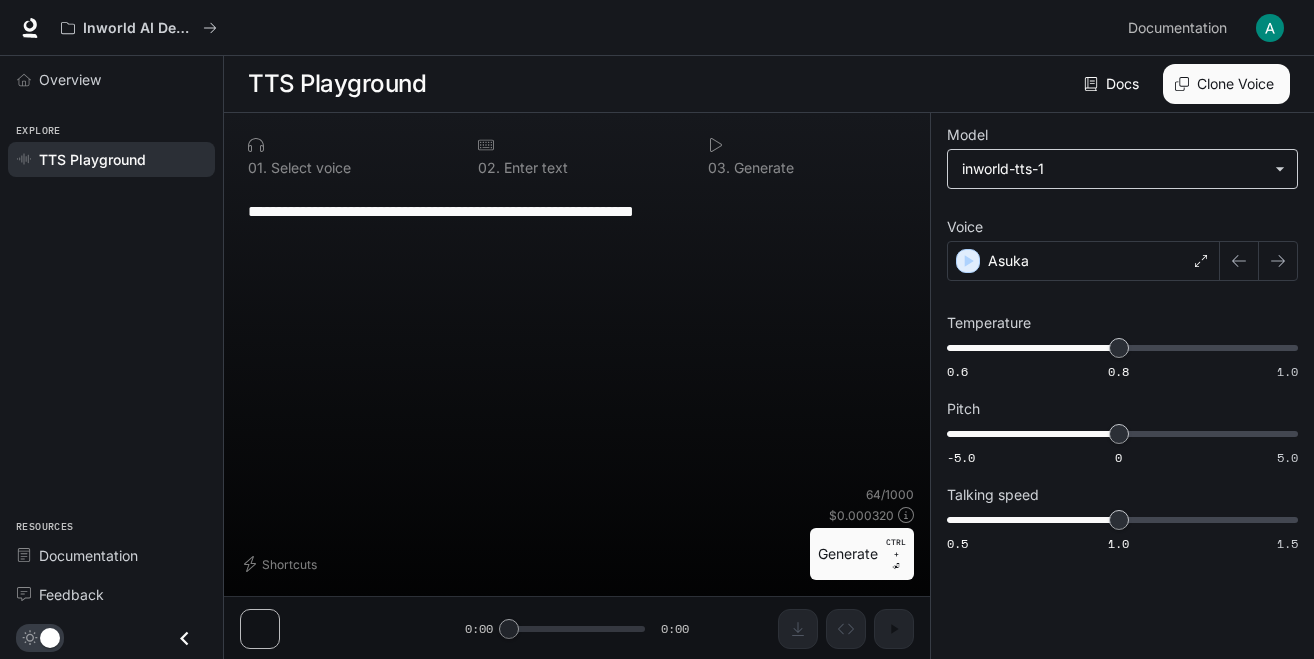 click on "**********" at bounding box center [657, 330] 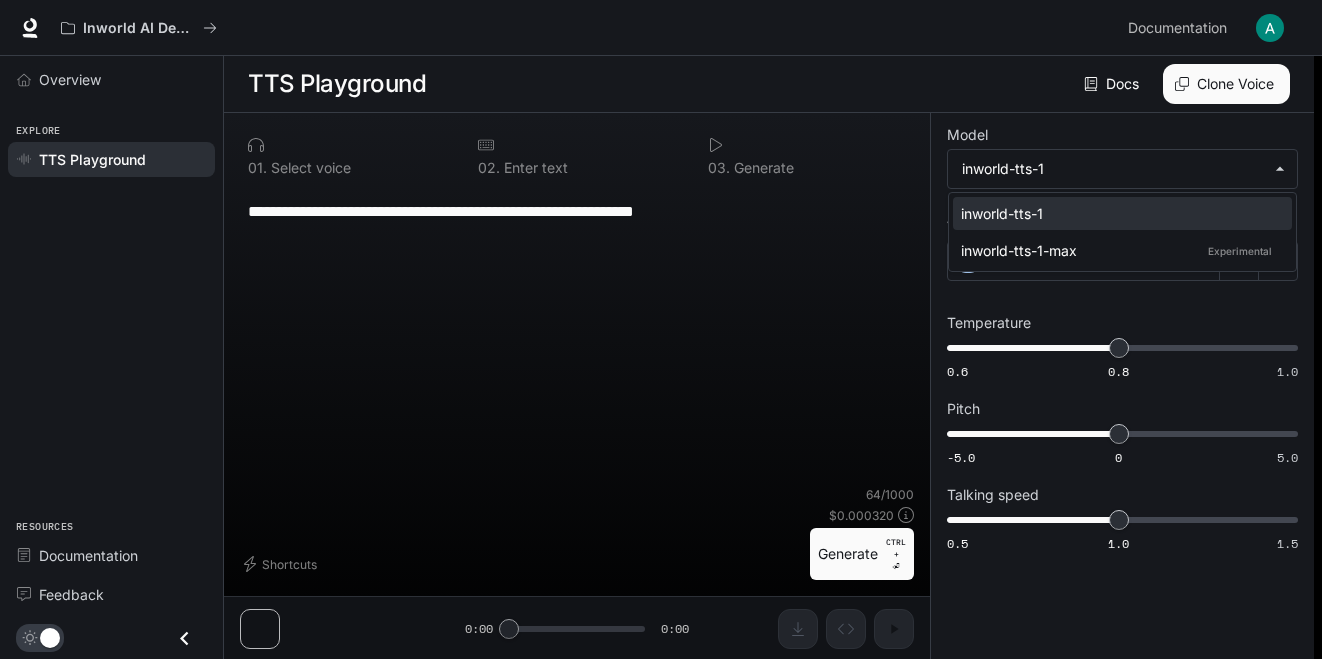 click on "inworld-tts-1" at bounding box center (1118, 213) 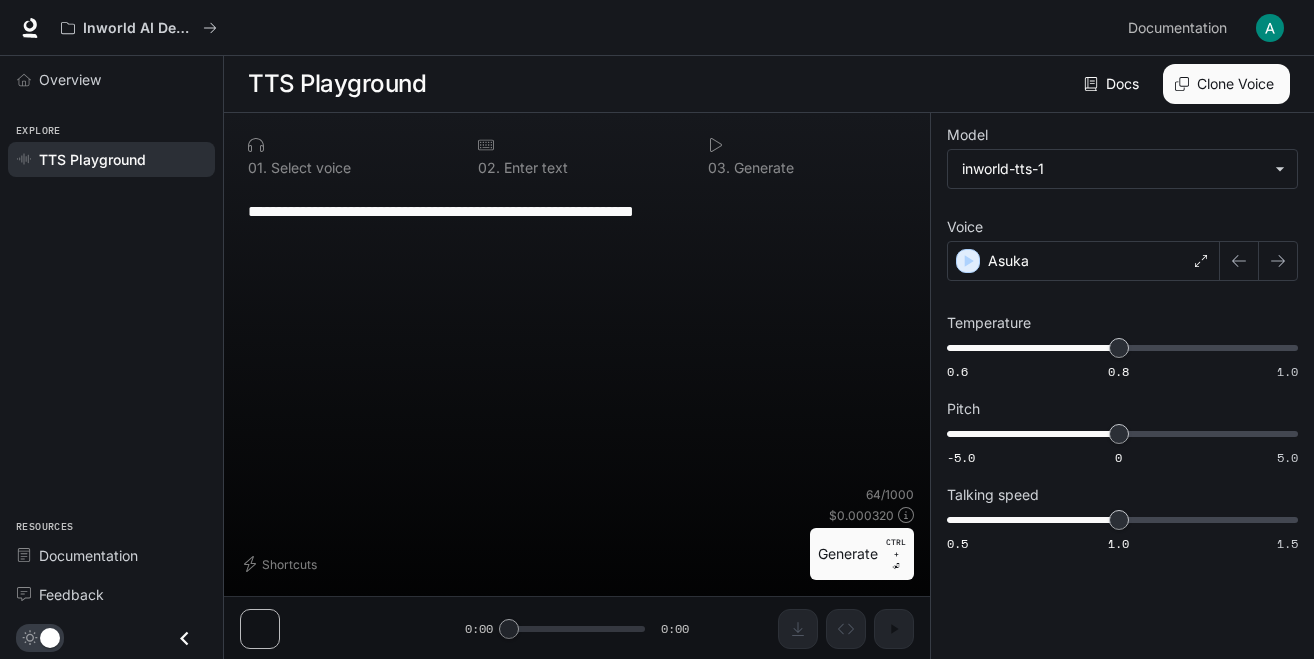 click on "Generate CTRL +  ⏎" at bounding box center (862, 554) 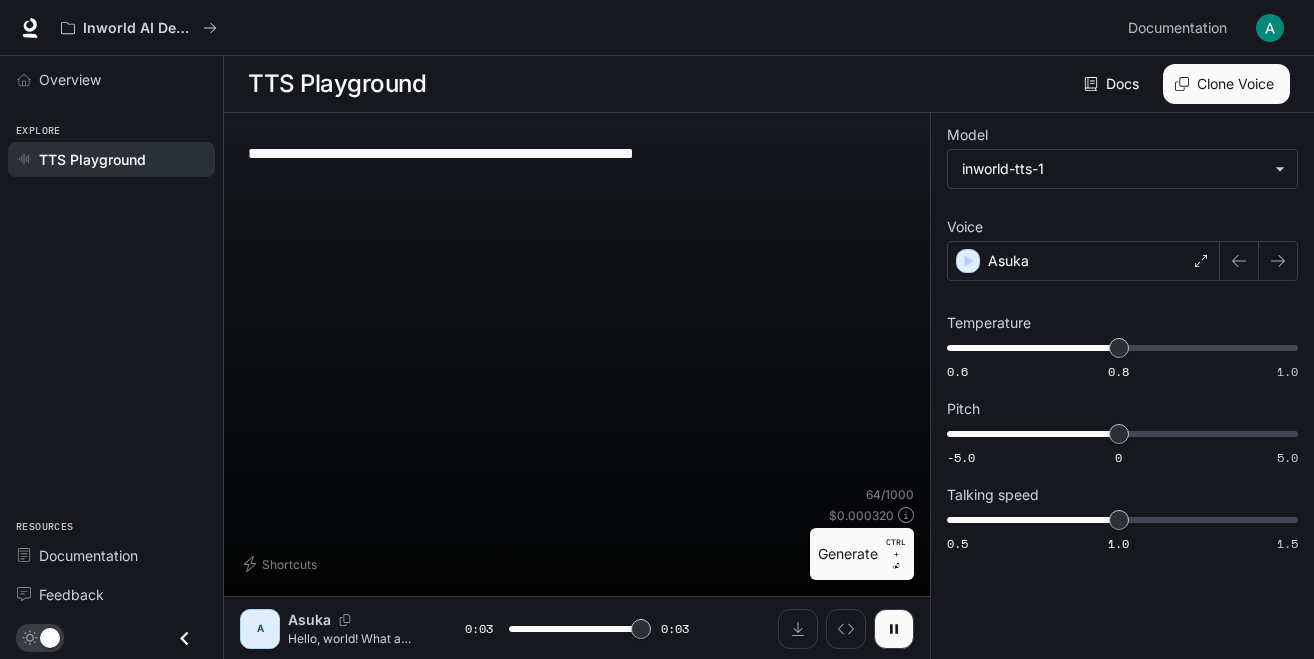 type on "*" 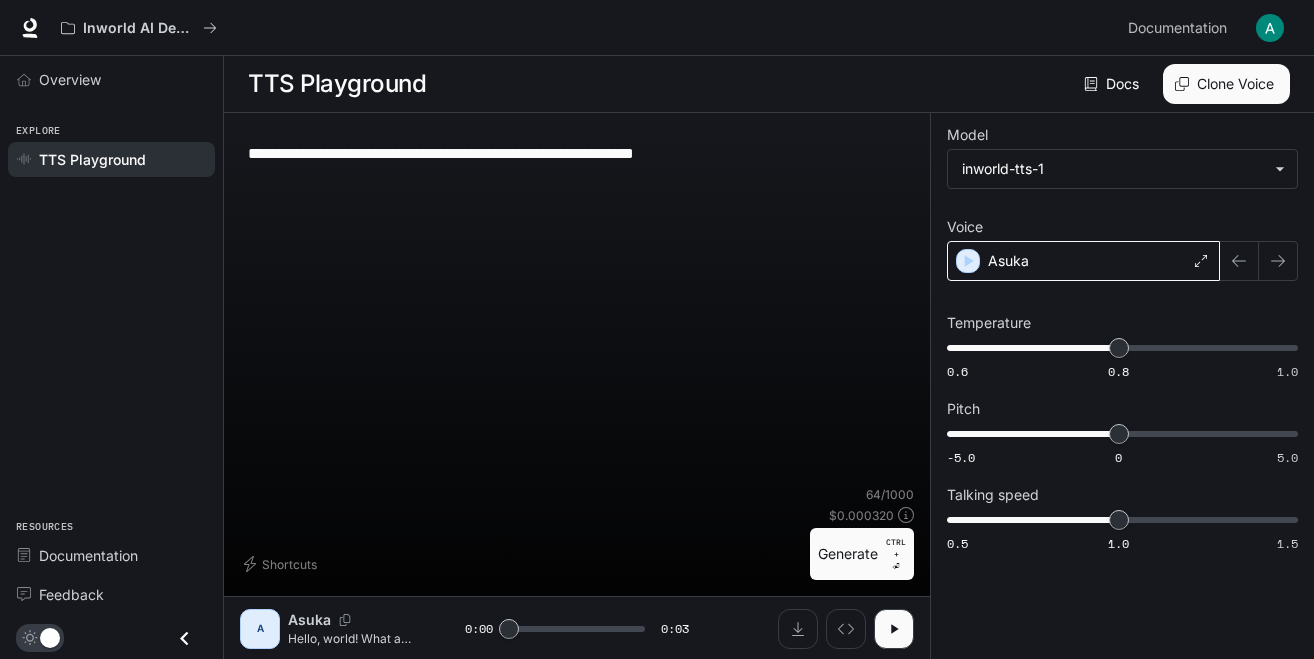 click on "Asuka" at bounding box center (1083, 261) 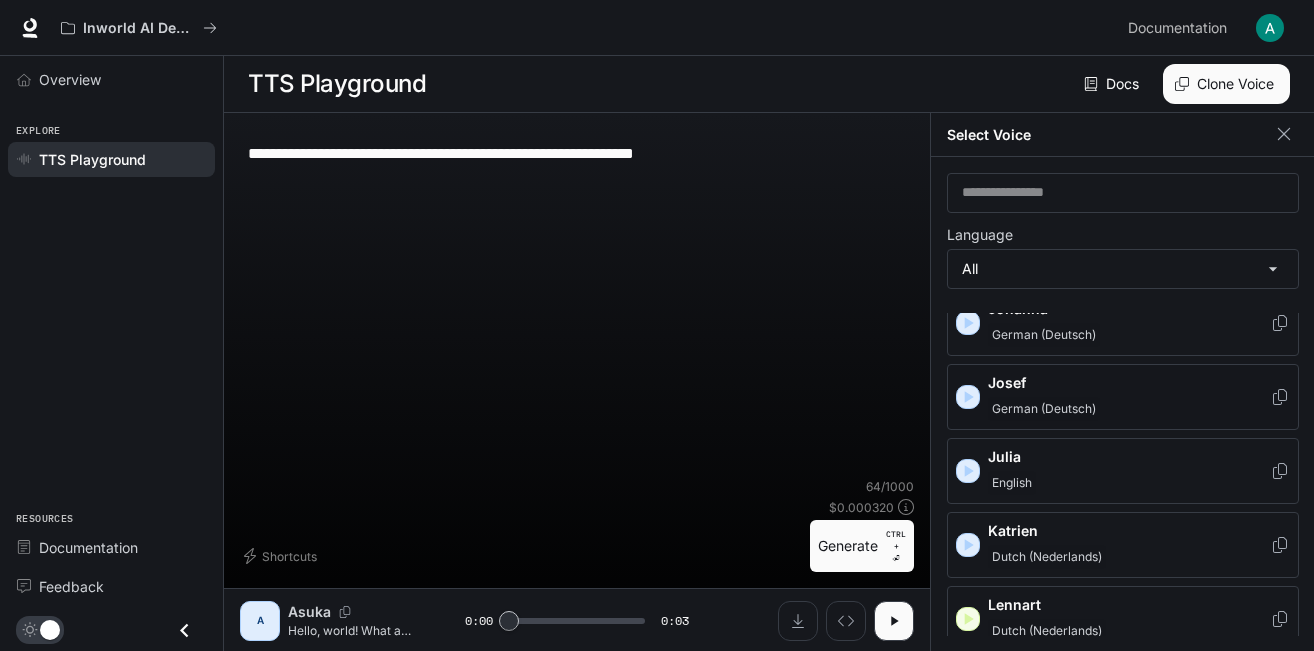 scroll, scrollTop: 1500, scrollLeft: 0, axis: vertical 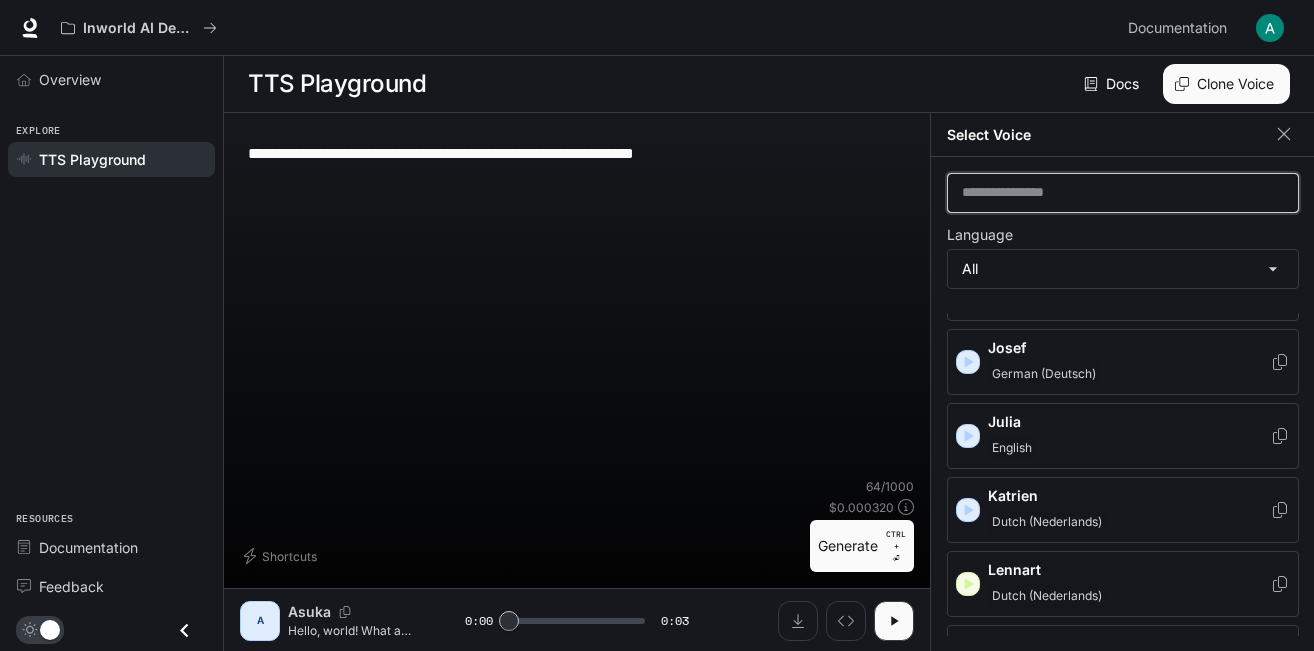 click at bounding box center (1123, 193) 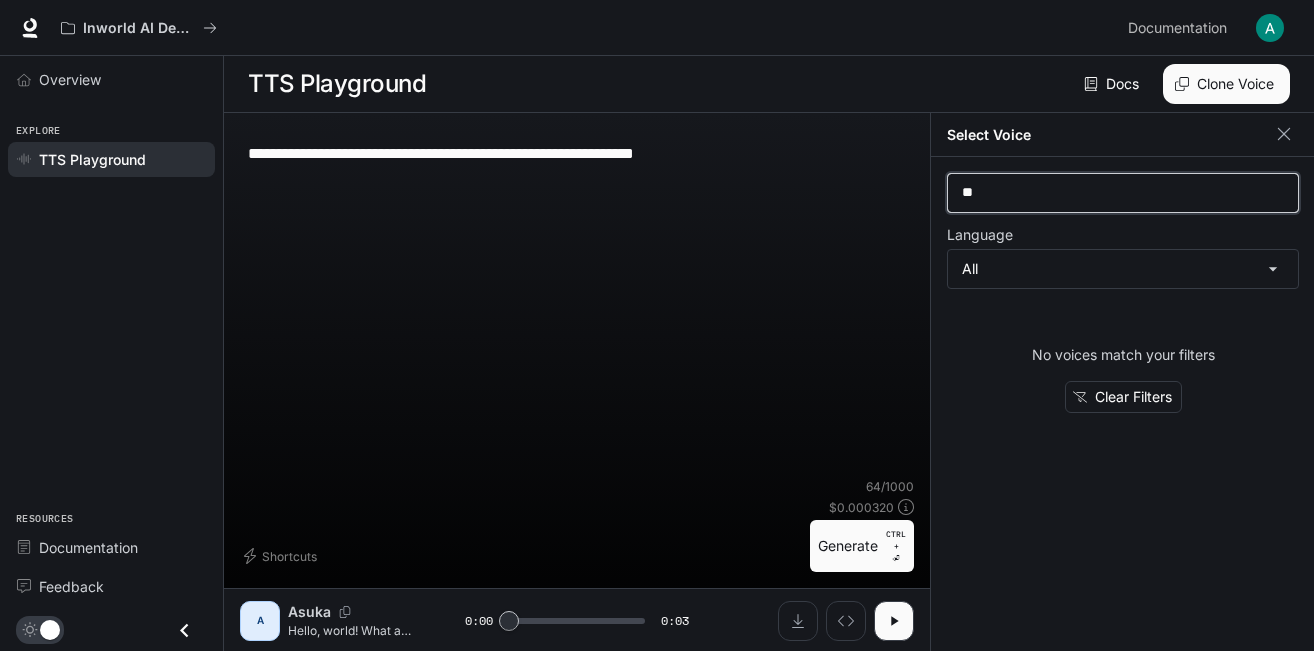 scroll, scrollTop: 0, scrollLeft: 0, axis: both 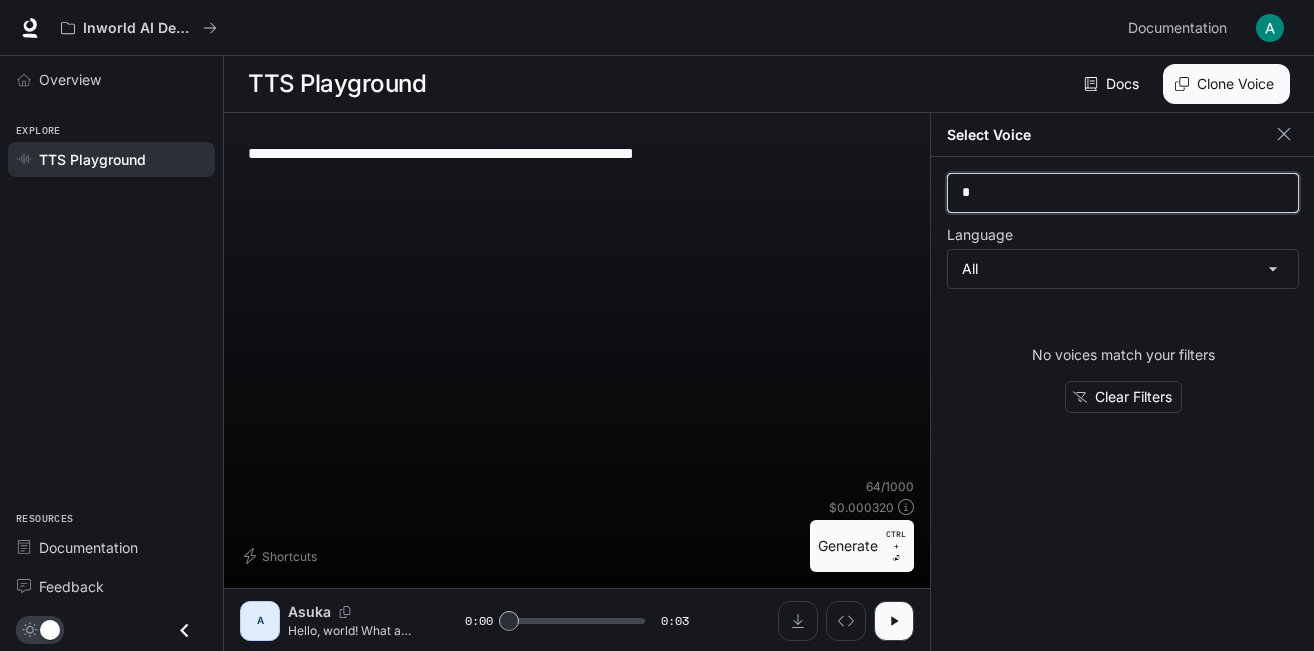 type 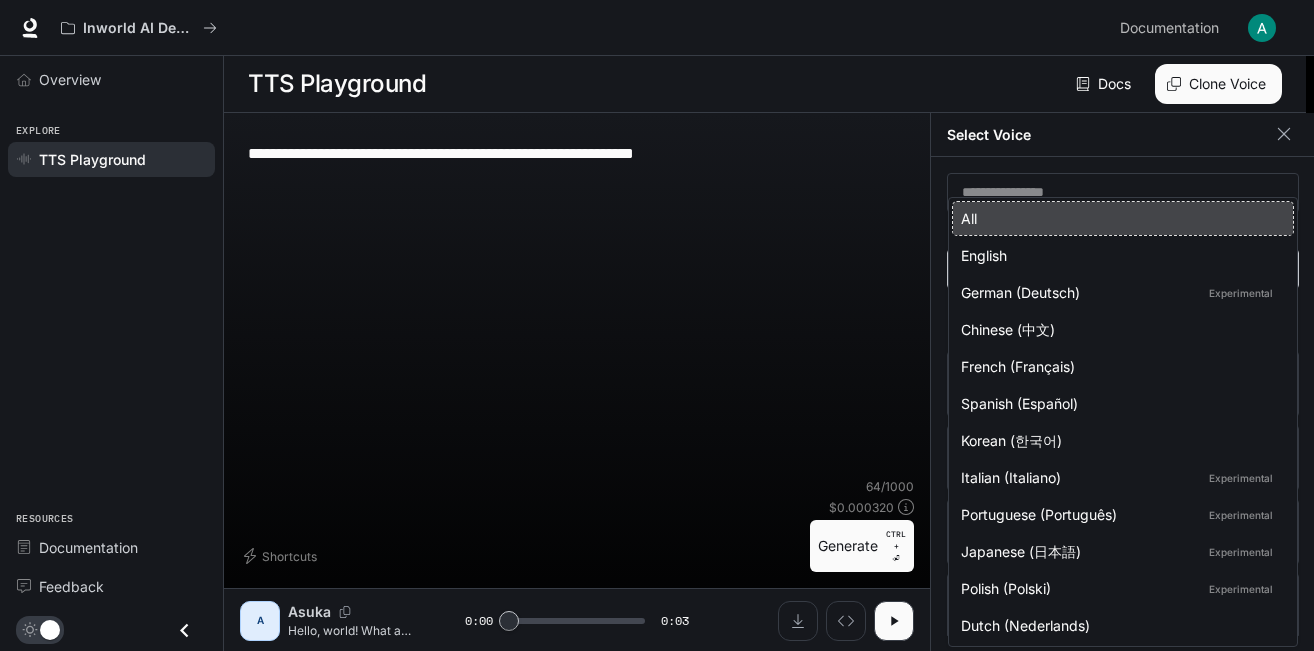 click on "**********" at bounding box center [657, 326] 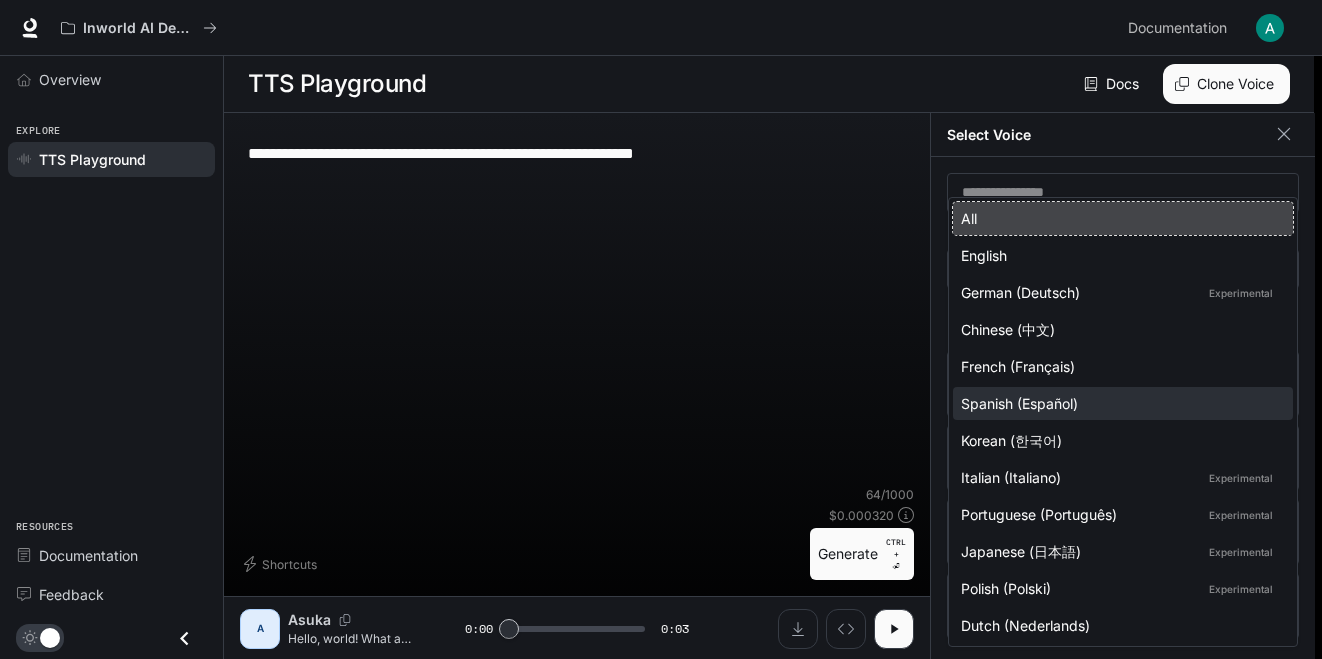 click on "Spanish (Español)" at bounding box center [1119, 403] 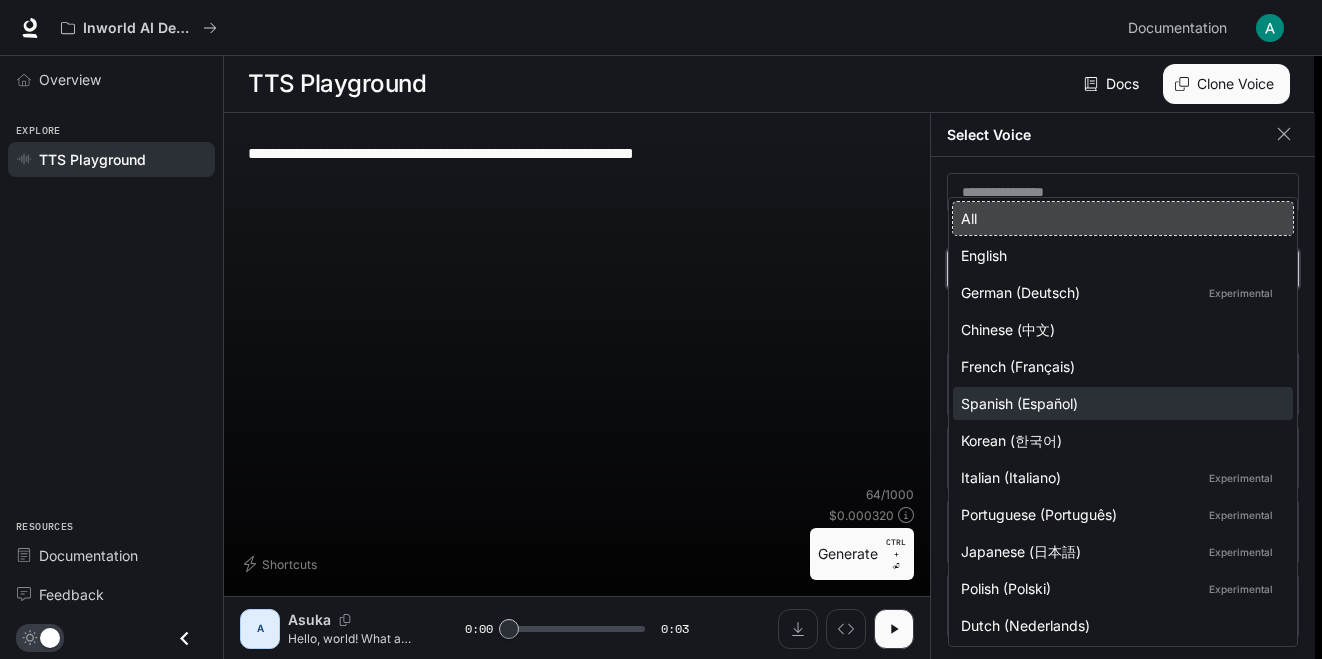 type on "*****" 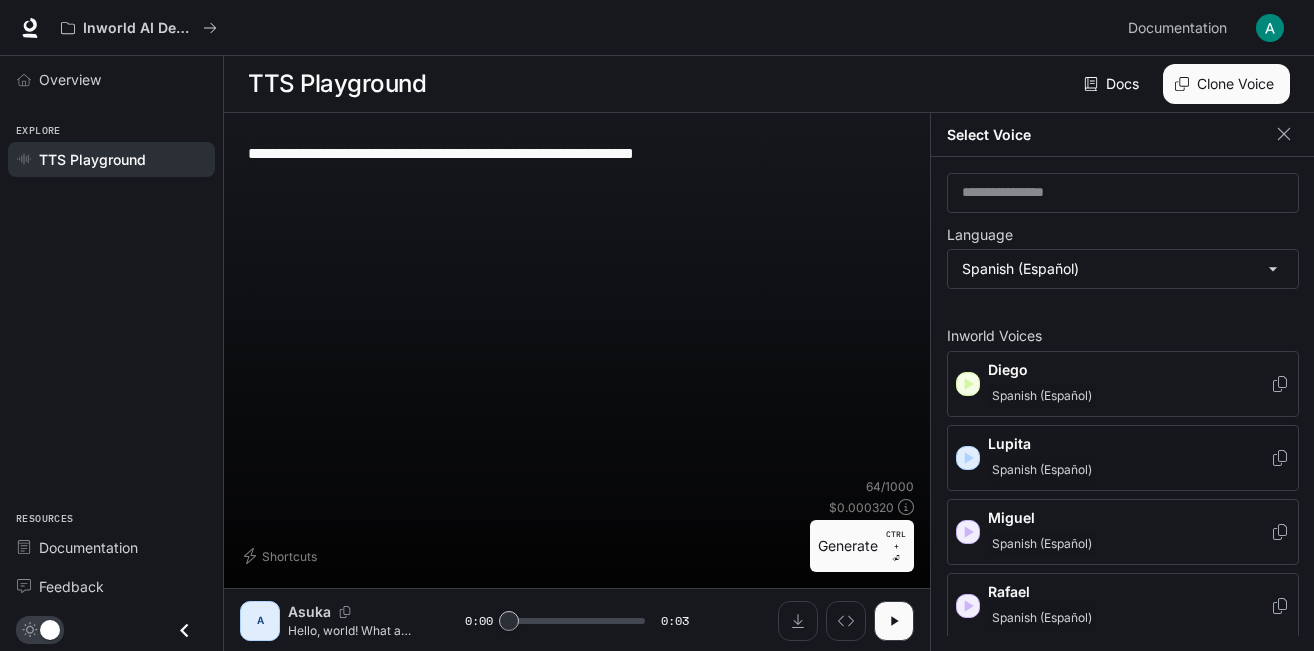 click on "Spanish (Español)" at bounding box center (1129, 470) 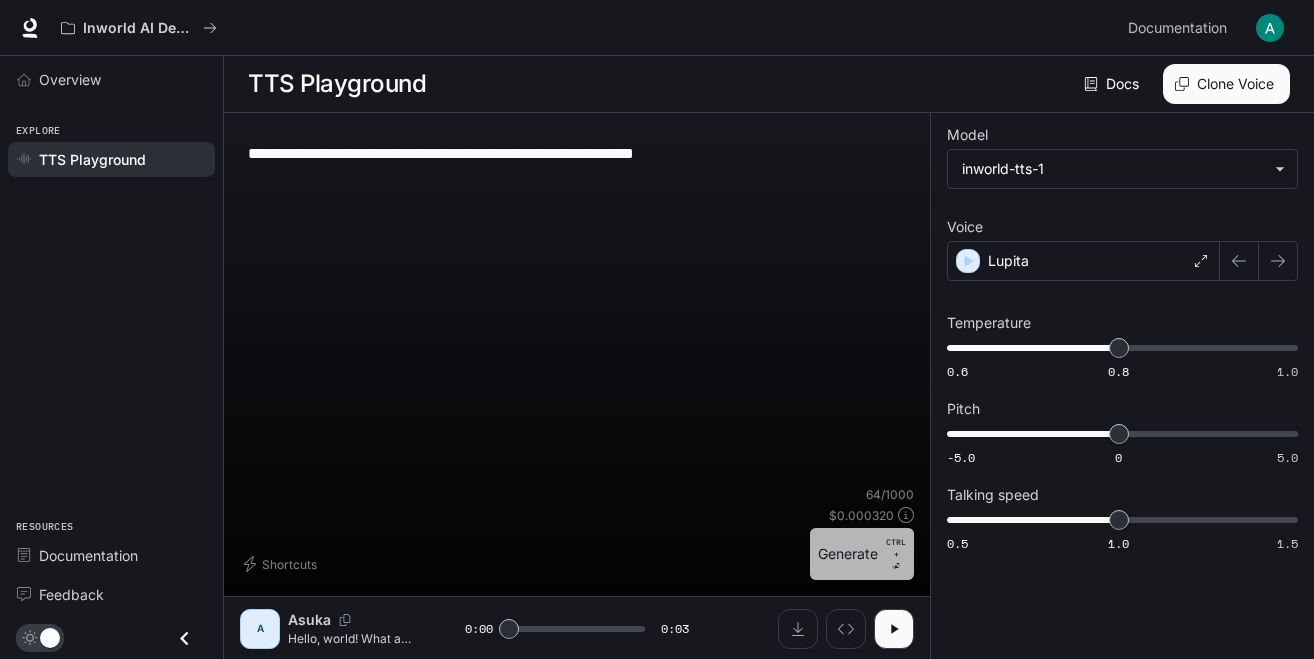 click on "Generate CTRL +  ⏎" at bounding box center (862, 554) 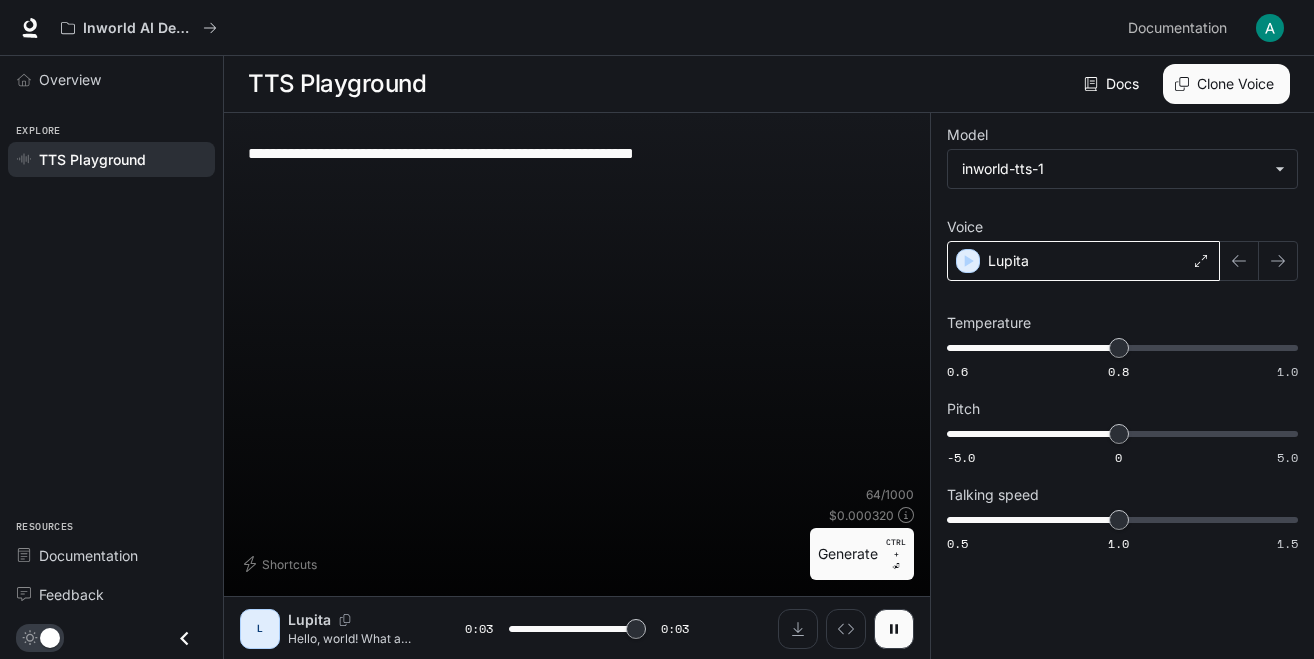 click on "Lupita" at bounding box center [1083, 261] 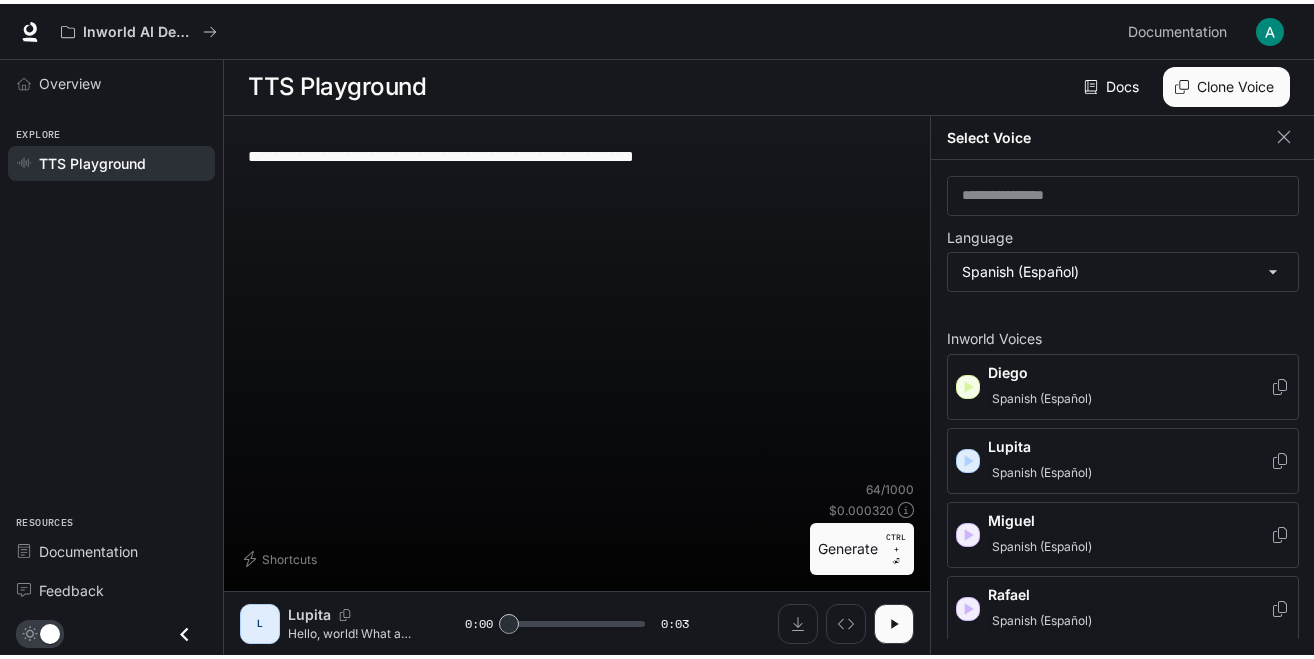 scroll, scrollTop: 0, scrollLeft: 0, axis: both 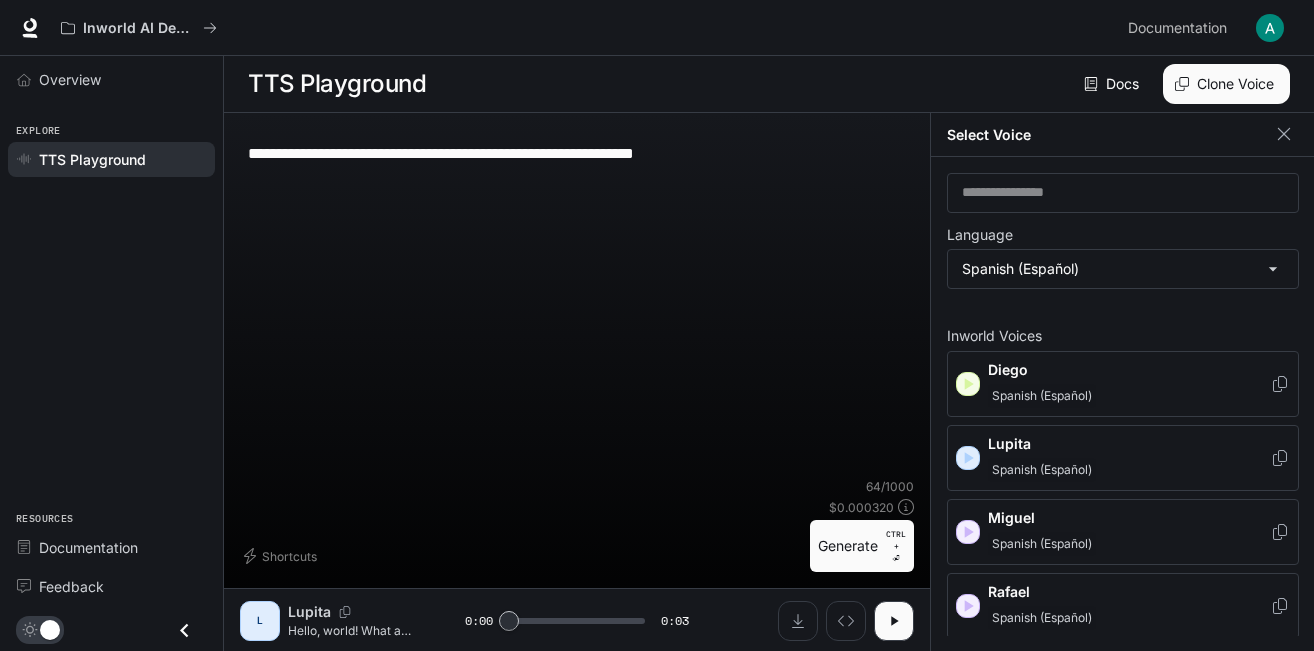 click on "**********" at bounding box center [577, 303] 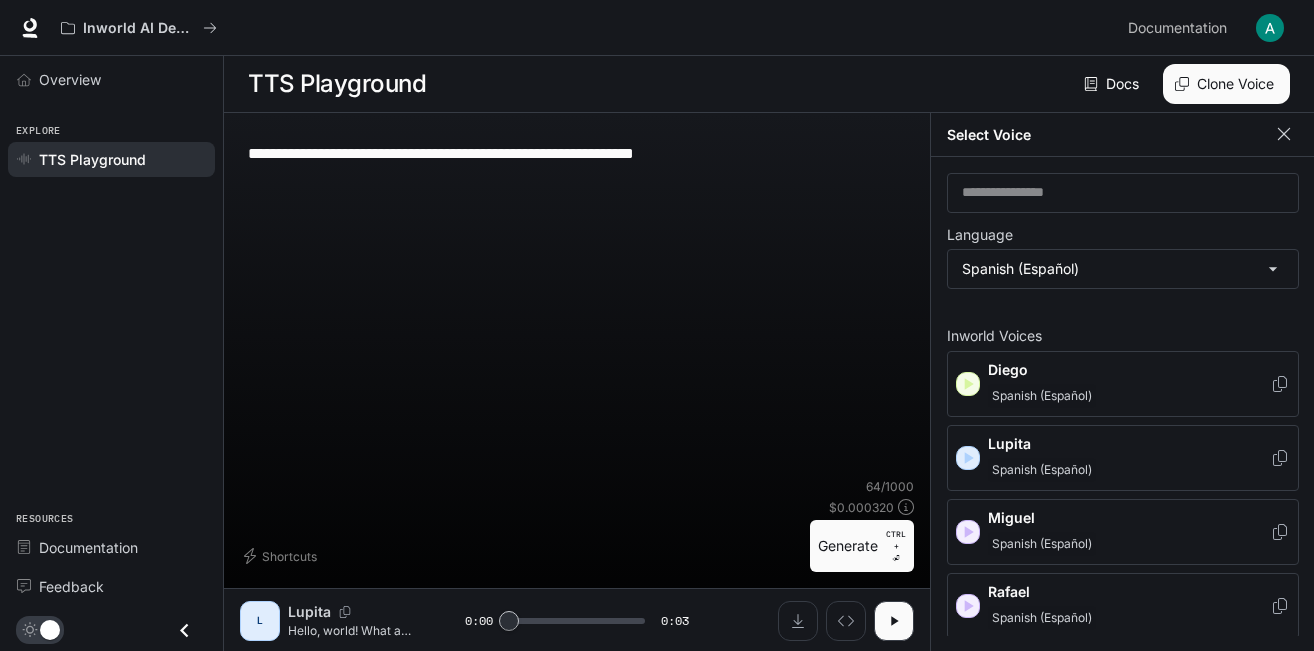 click 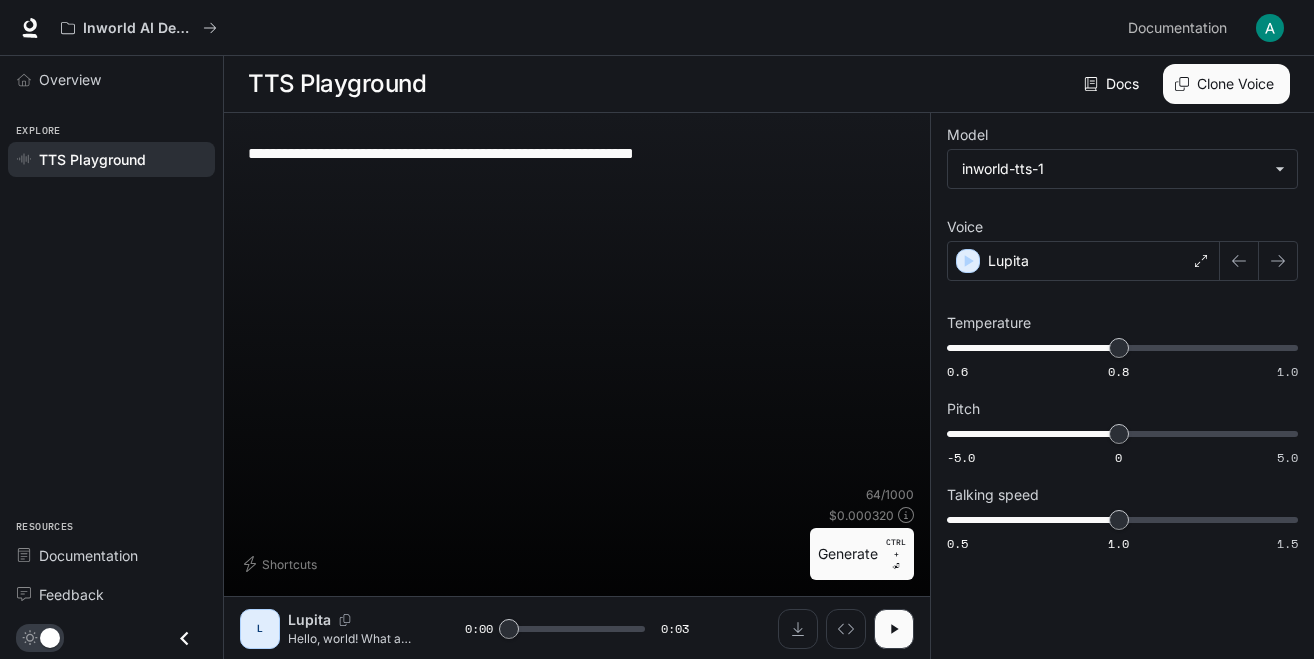 click on "**********" at bounding box center (1122, 342) 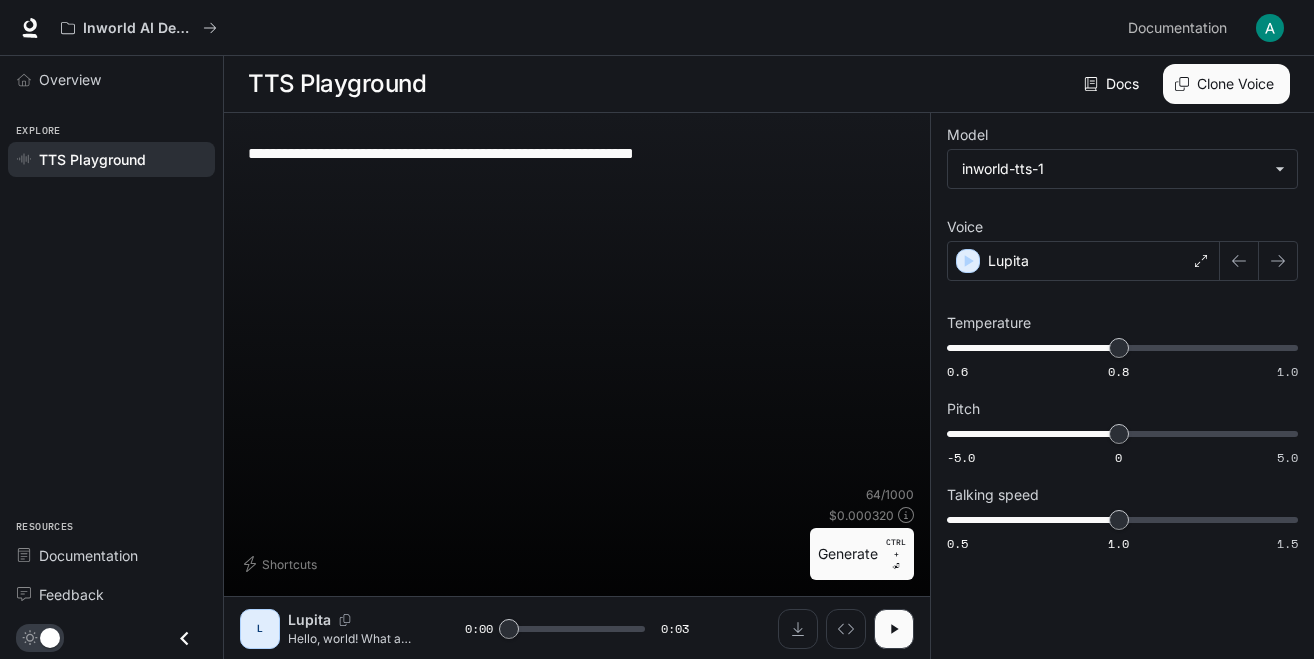 click on "L" at bounding box center [260, 629] 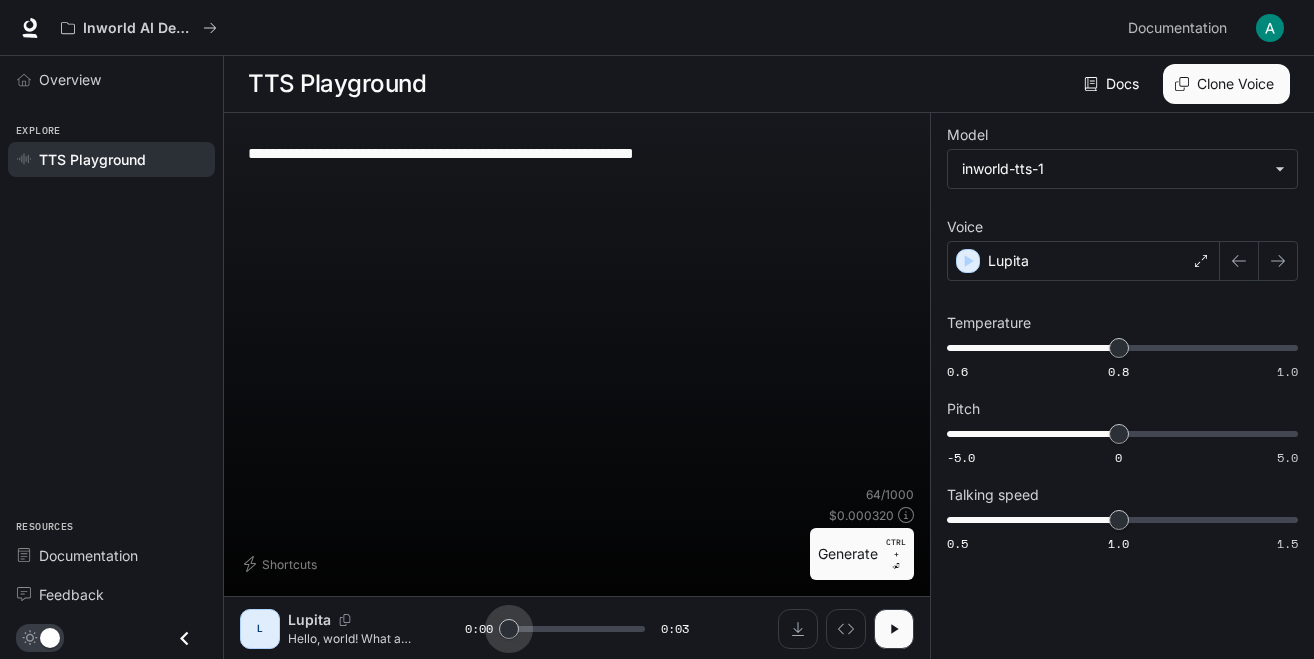type on "*" 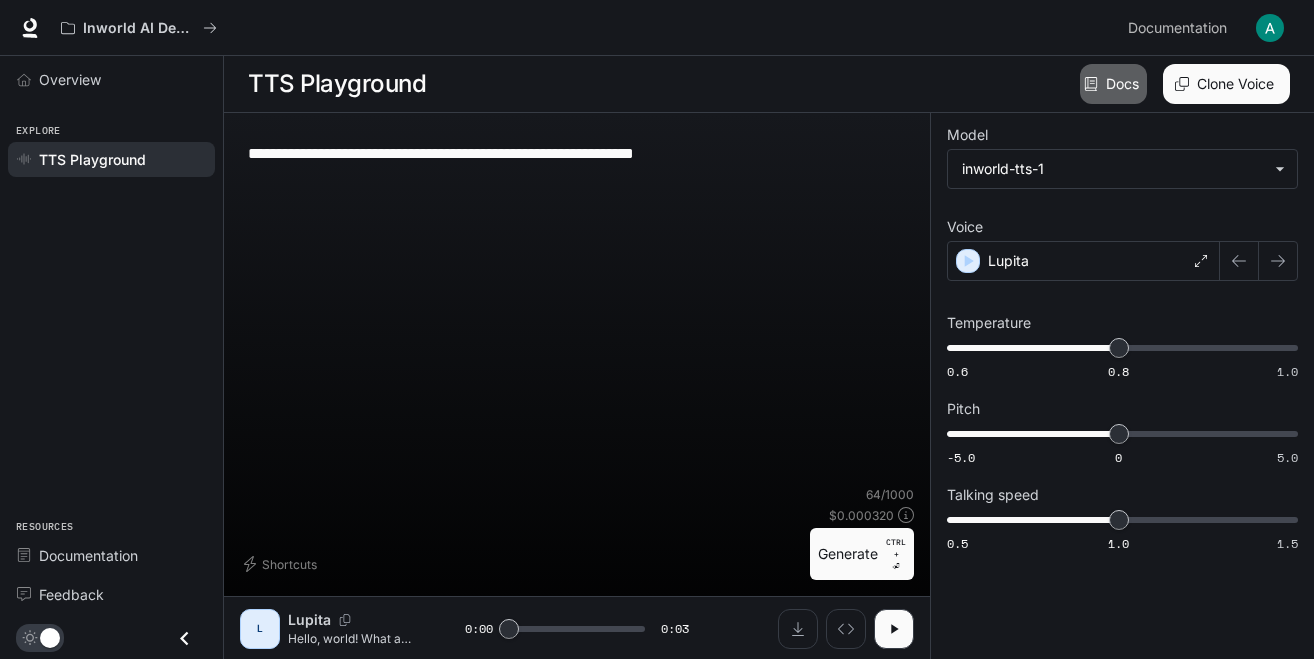 click on "Docs" at bounding box center [1113, 84] 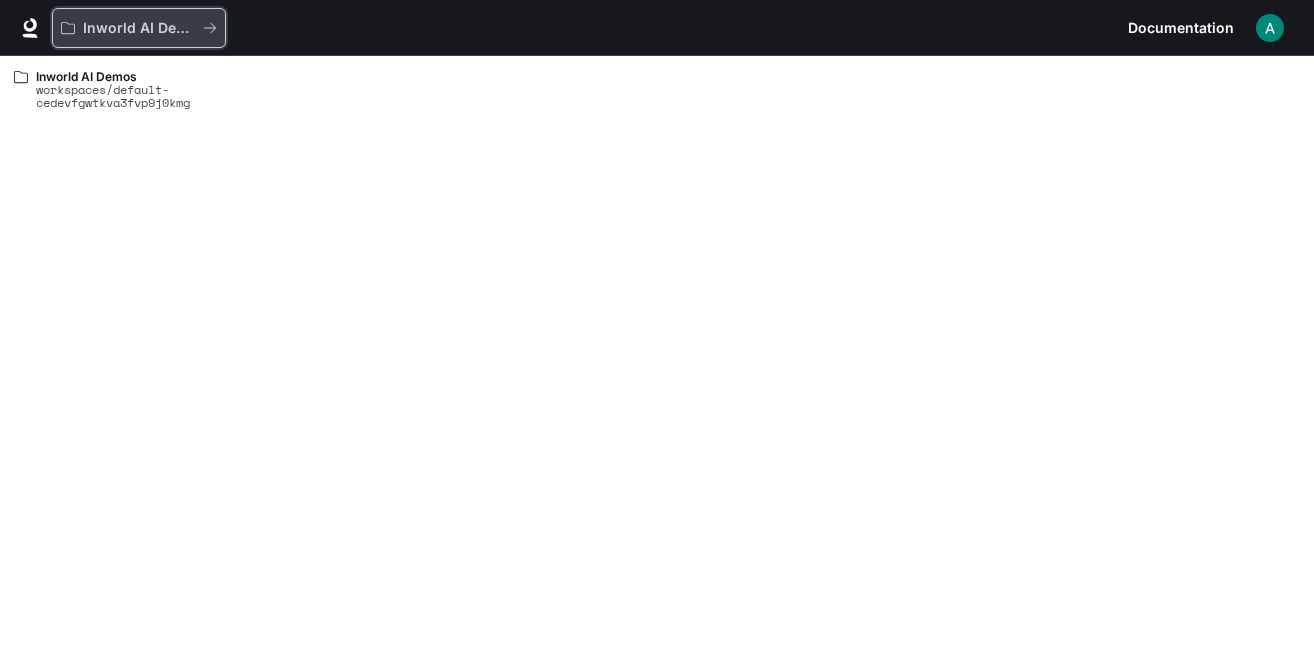 click on "Inworld AI Demos" at bounding box center (139, 28) 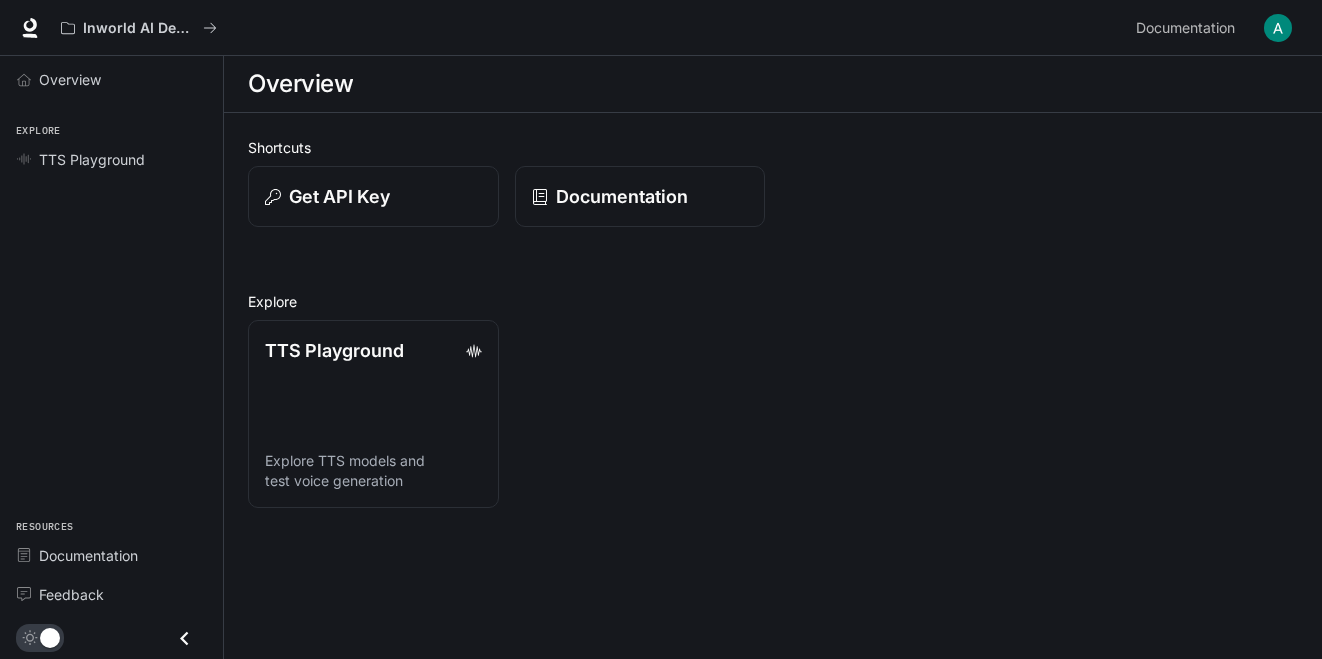 click on "TTS Playground Explore TTS models and test voice generation" at bounding box center [765, 406] 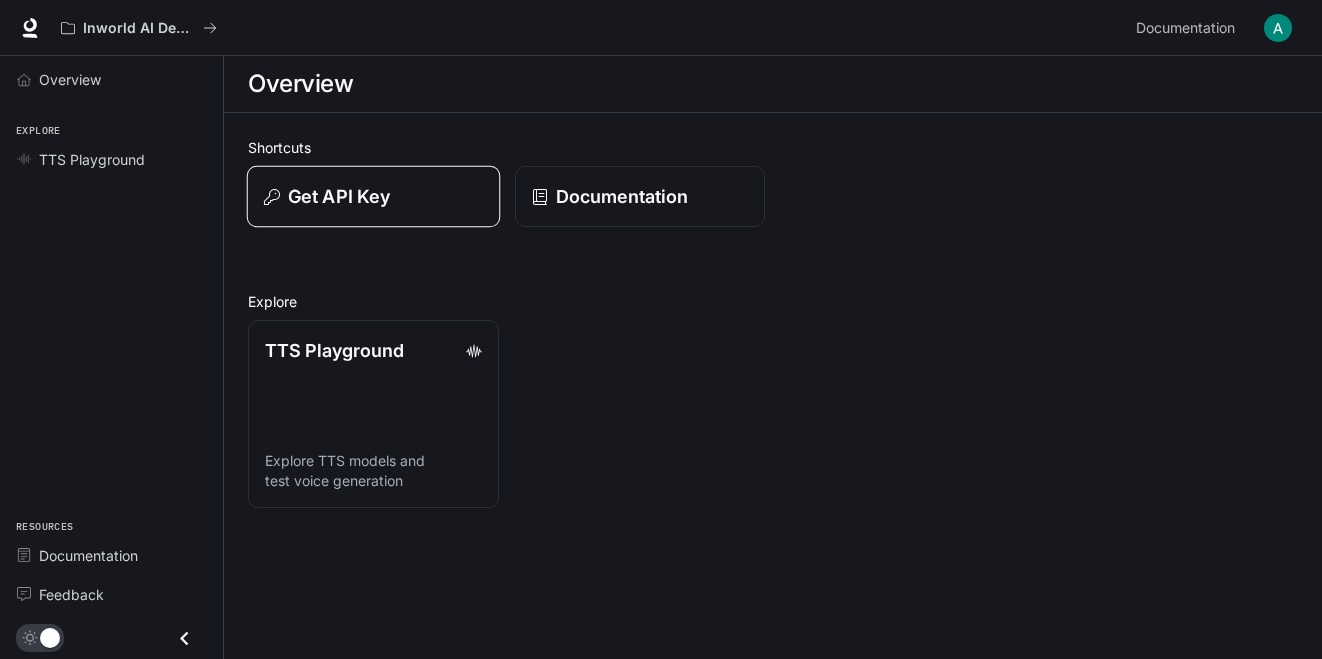 click on "Get API Key" at bounding box center [339, 196] 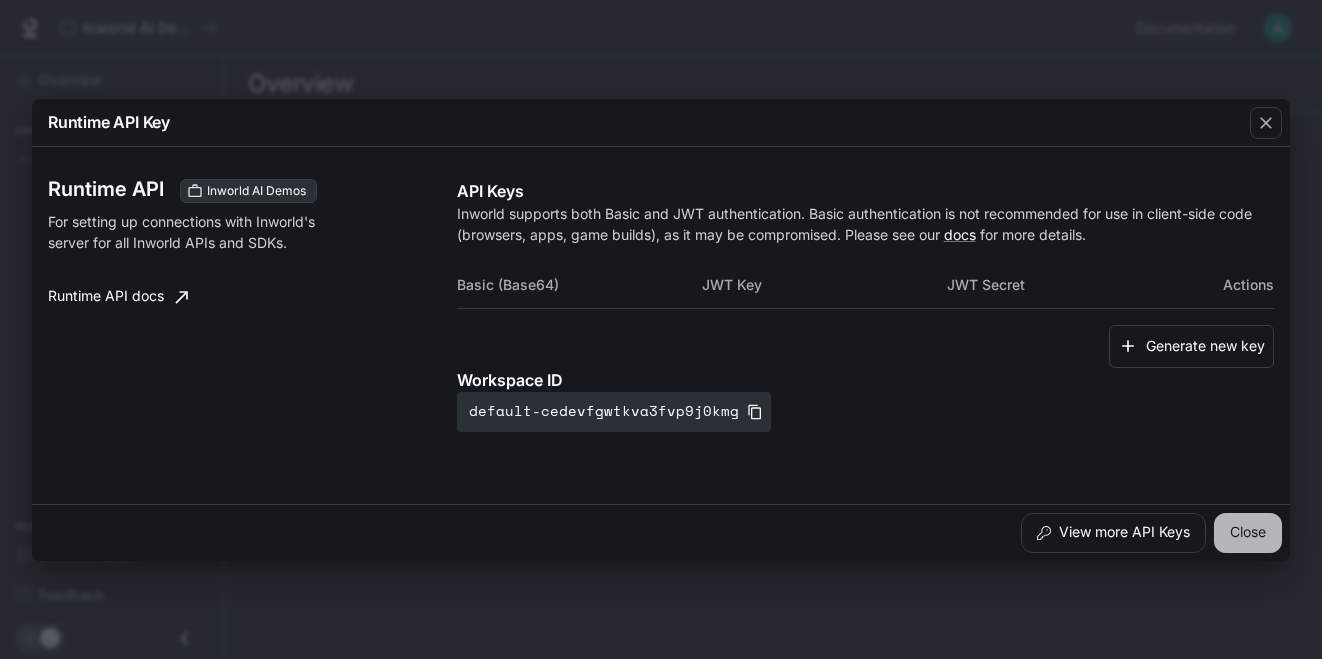 click on "Close" at bounding box center [1248, 533] 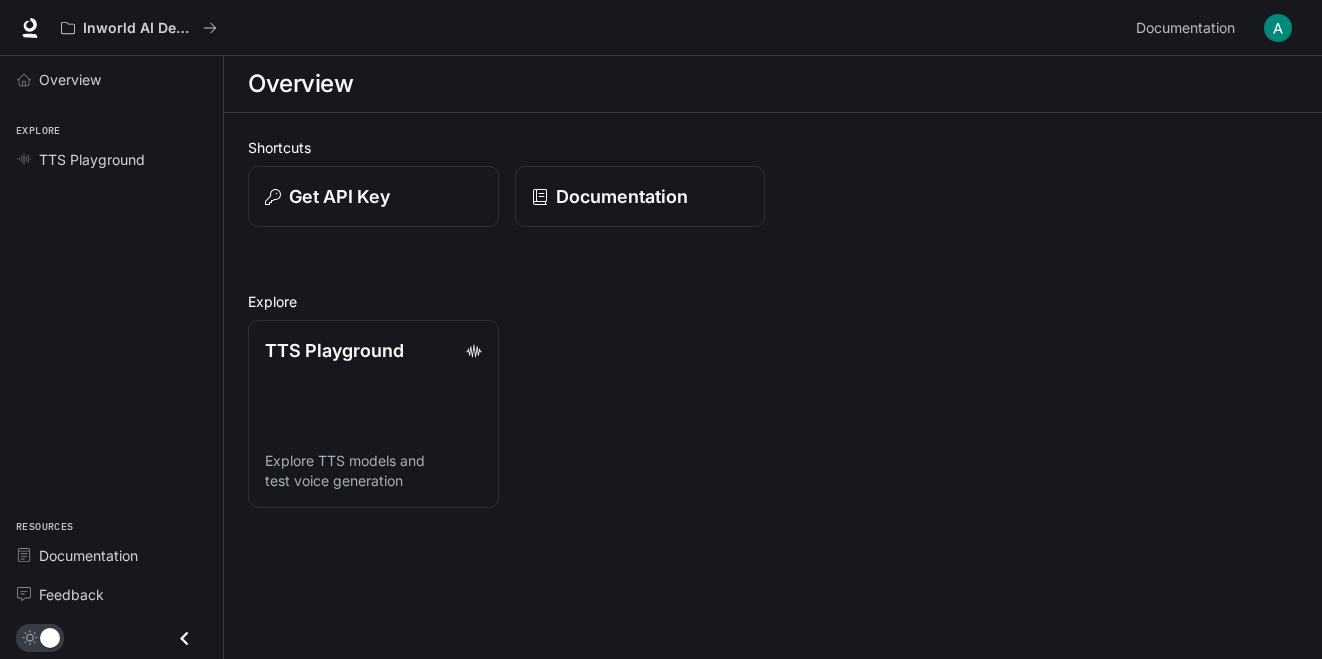 click on "Get API Key Documentation" at bounding box center (765, 188) 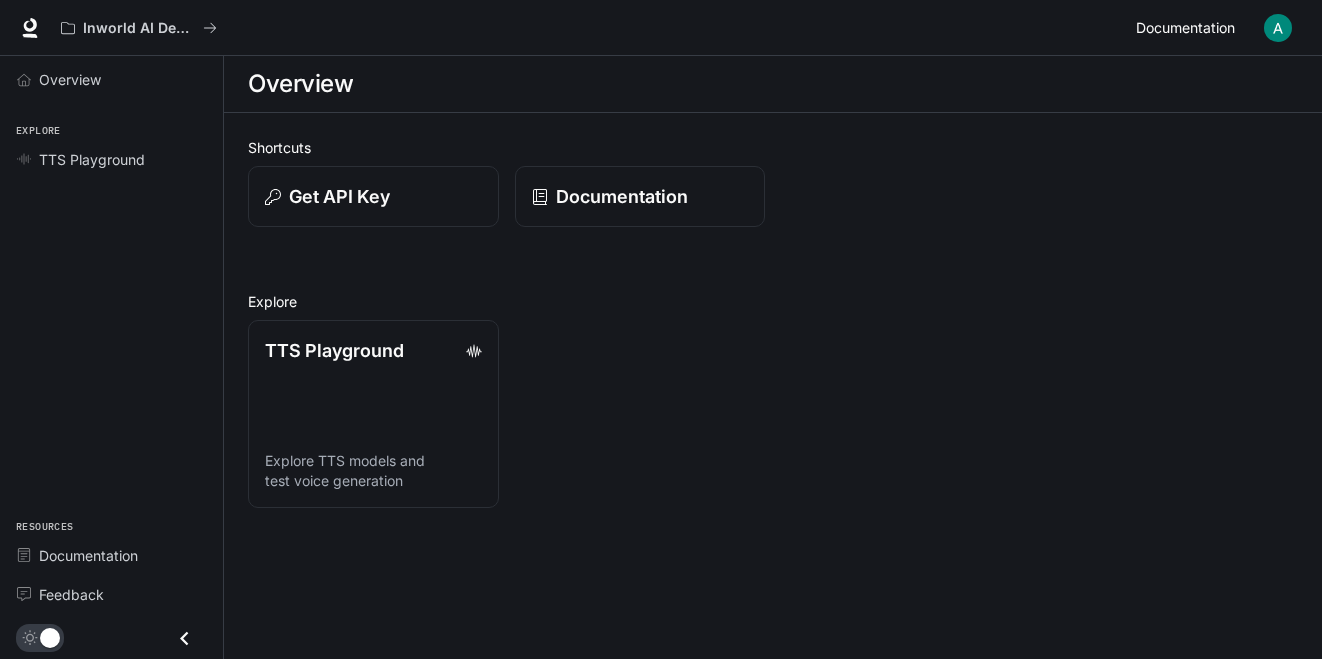 click on "Documentation" at bounding box center [1185, 28] 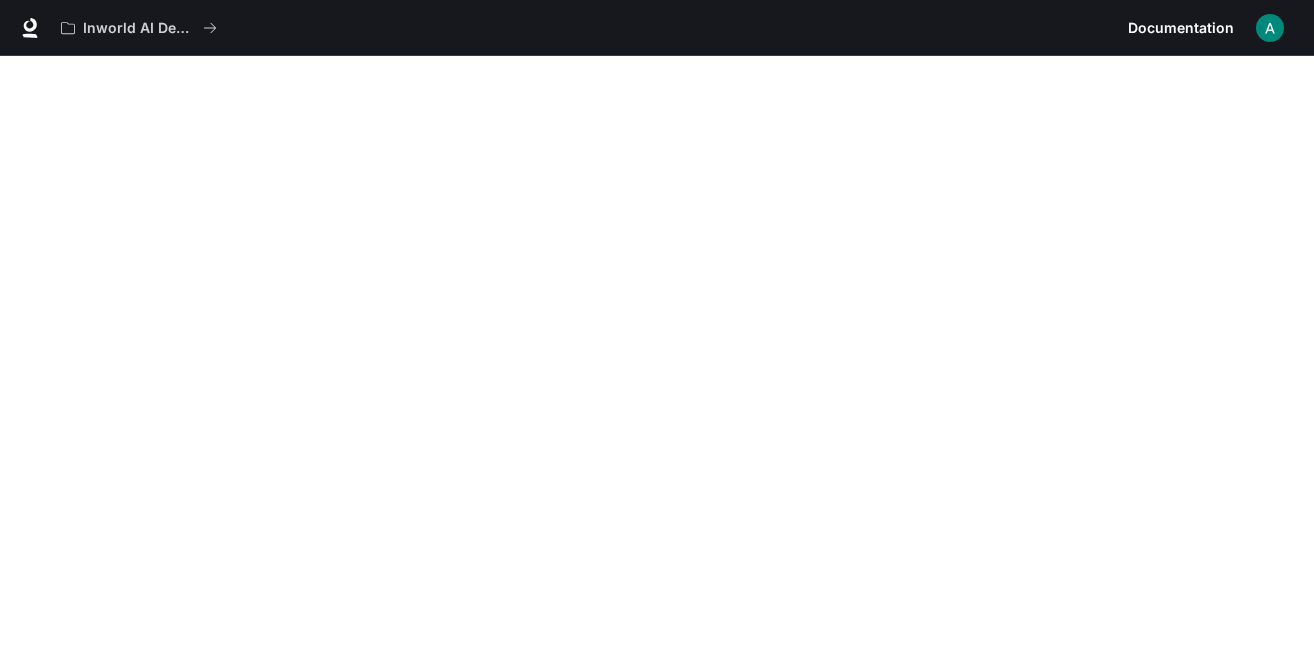 click at bounding box center [1270, 28] 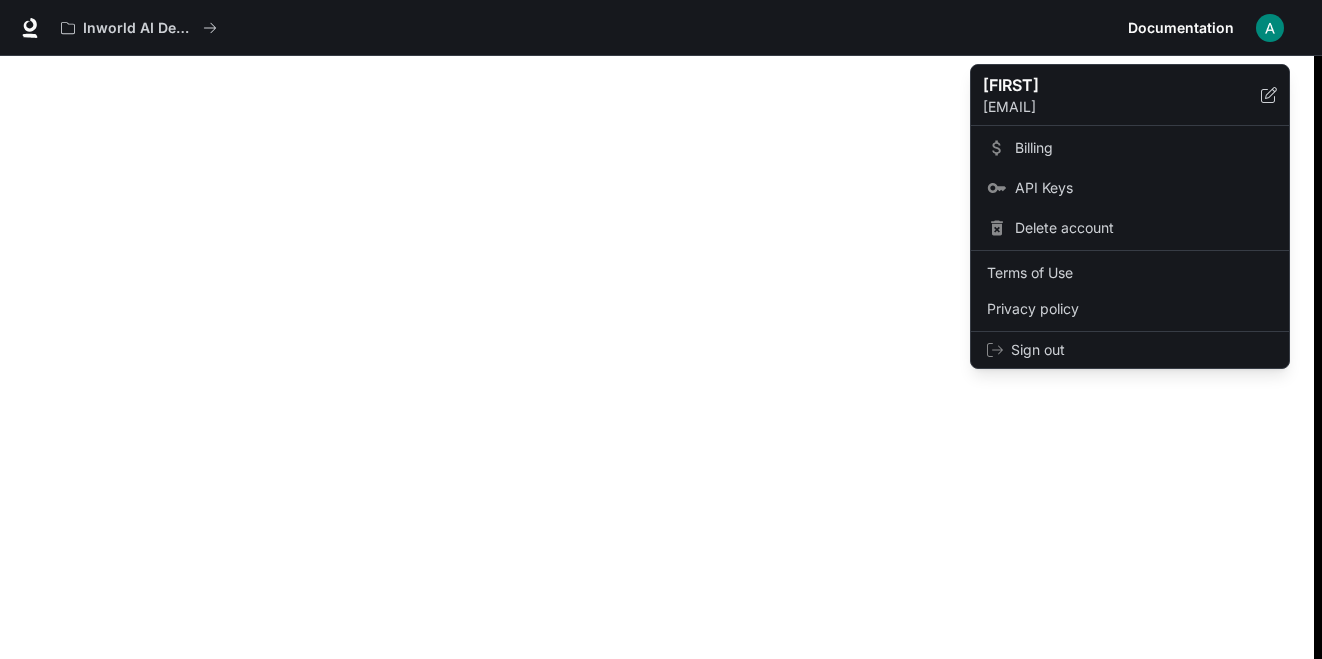 click on "andresfgomar2008@gmail.com" at bounding box center [1122, 107] 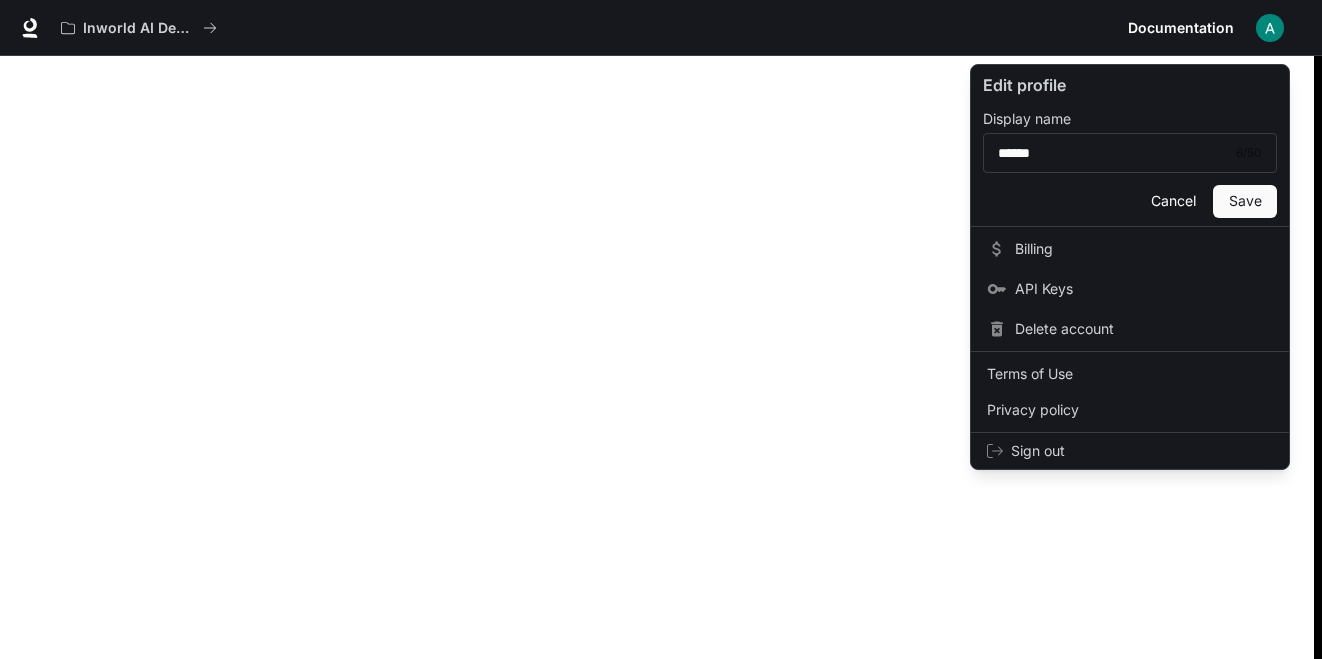 click at bounding box center [661, 329] 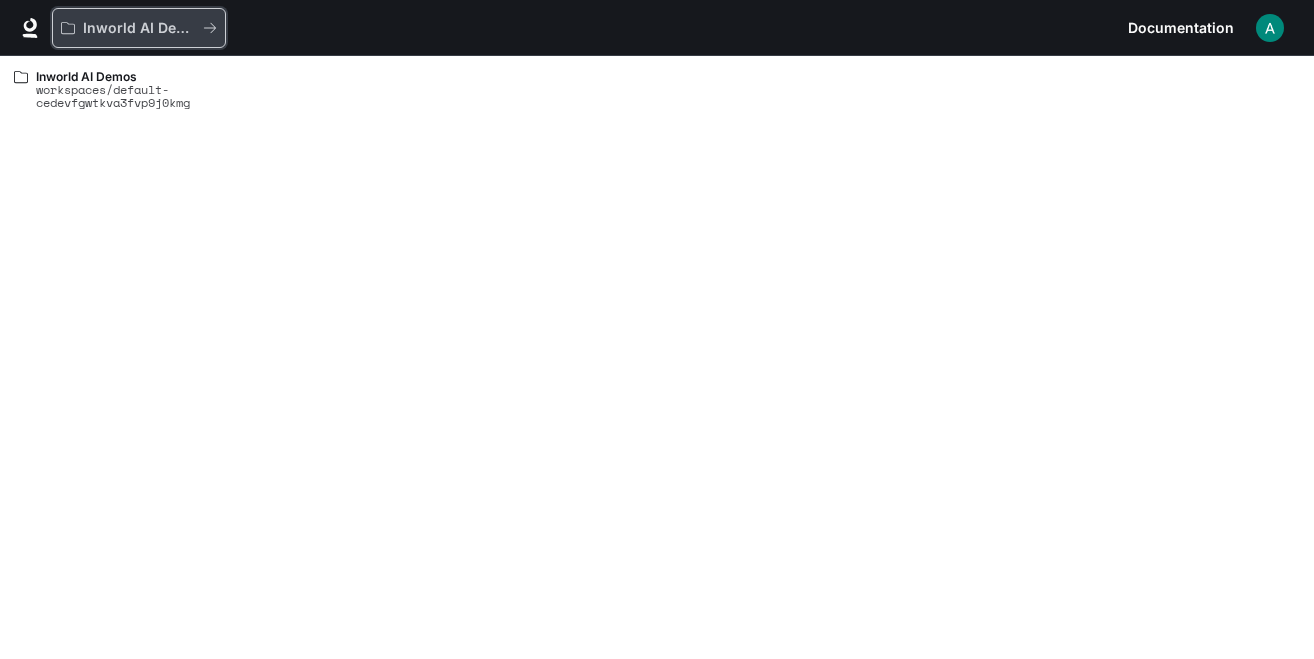 click on "Inworld AI Demos" at bounding box center (139, 28) 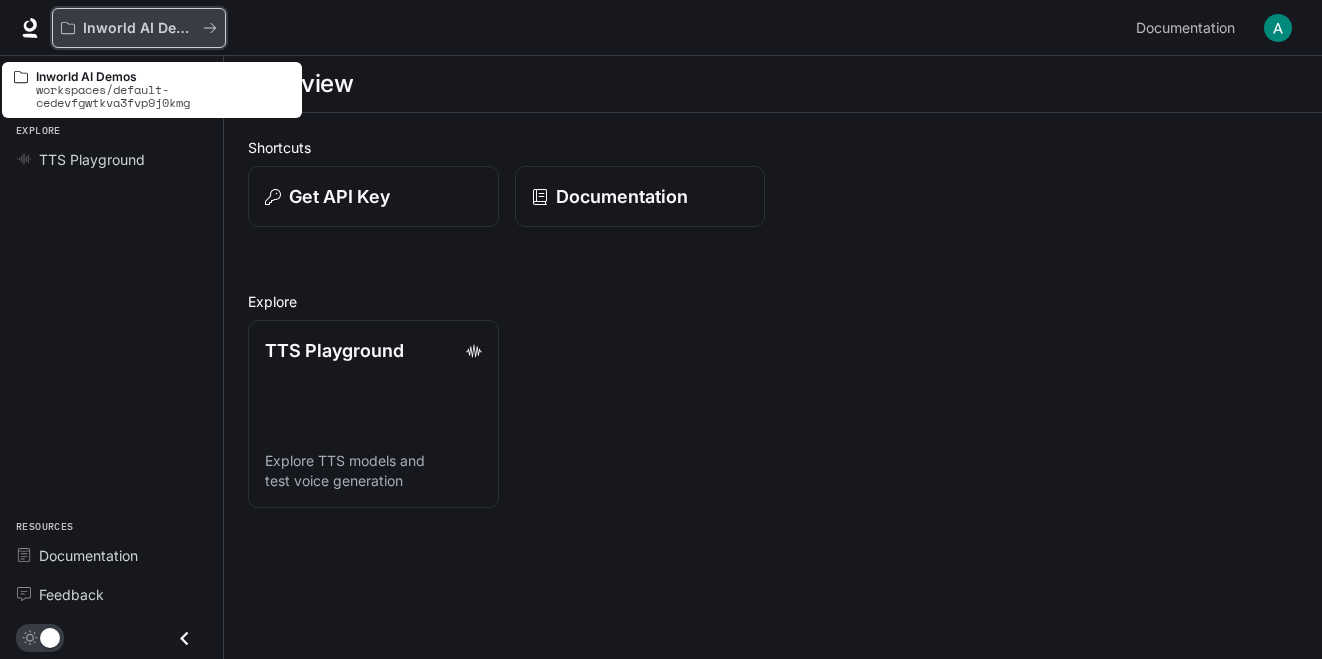 click on "Inworld AI Demos" at bounding box center (139, 28) 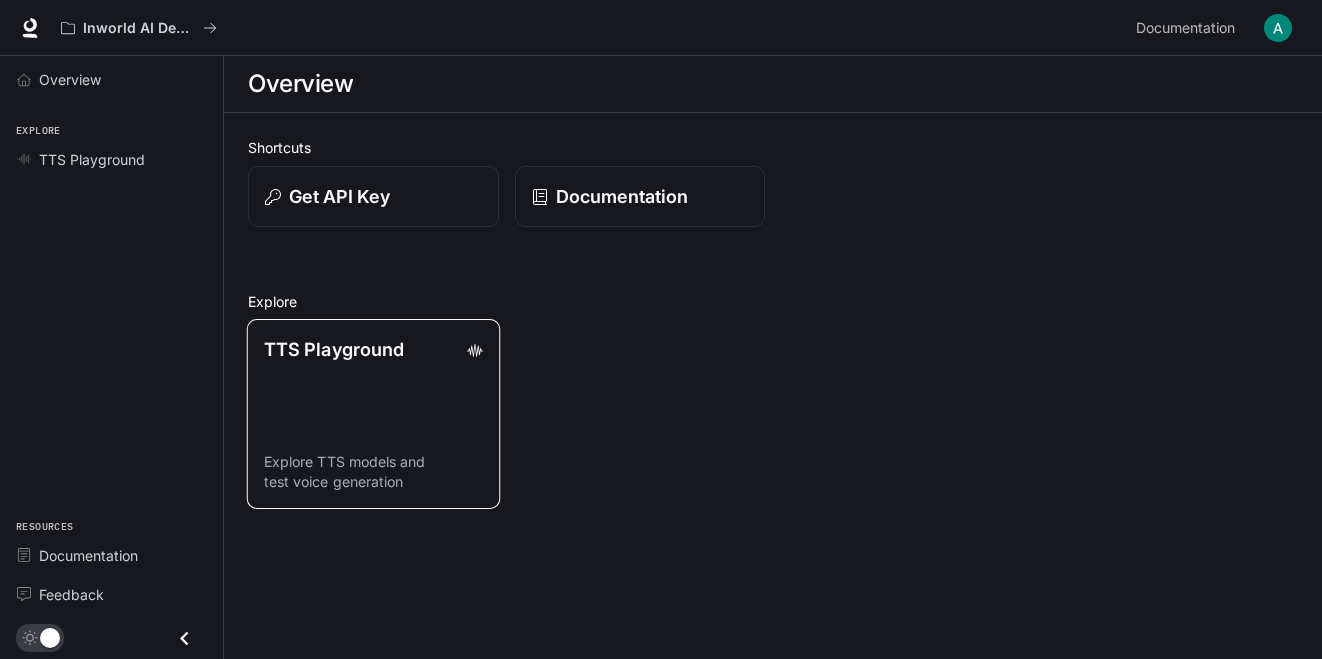 click on "TTS Playground Explore TTS models and test voice generation" at bounding box center (373, 414) 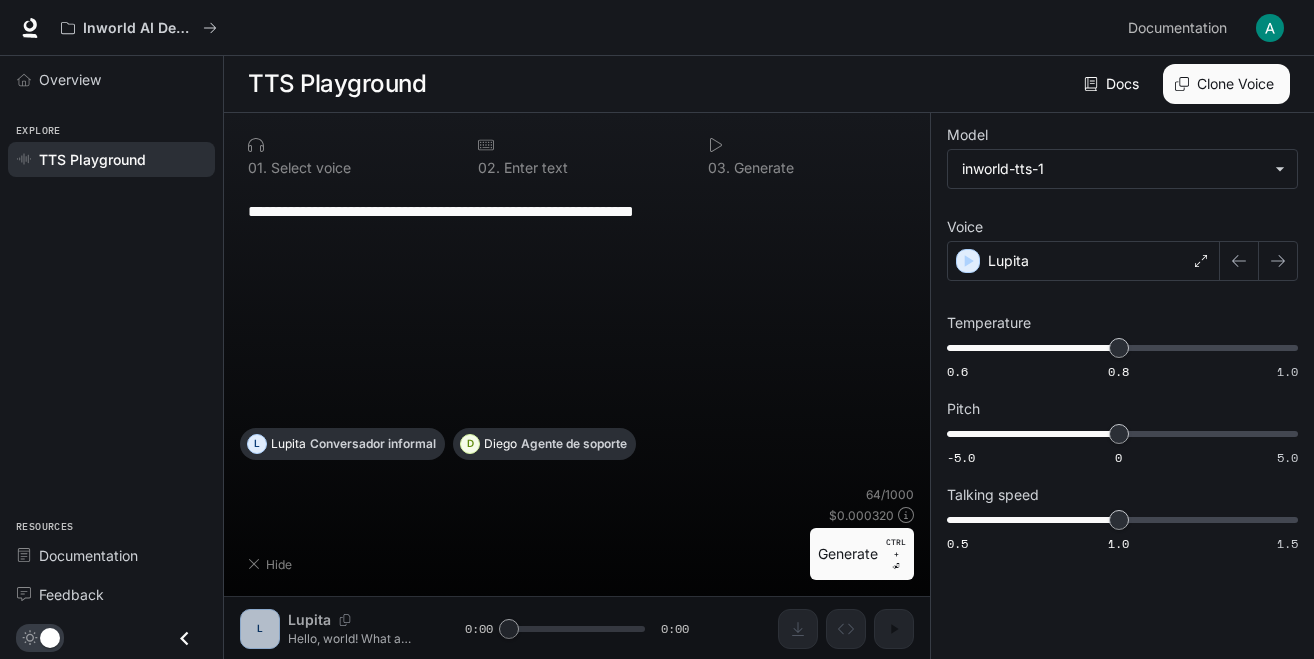 scroll, scrollTop: 1, scrollLeft: 0, axis: vertical 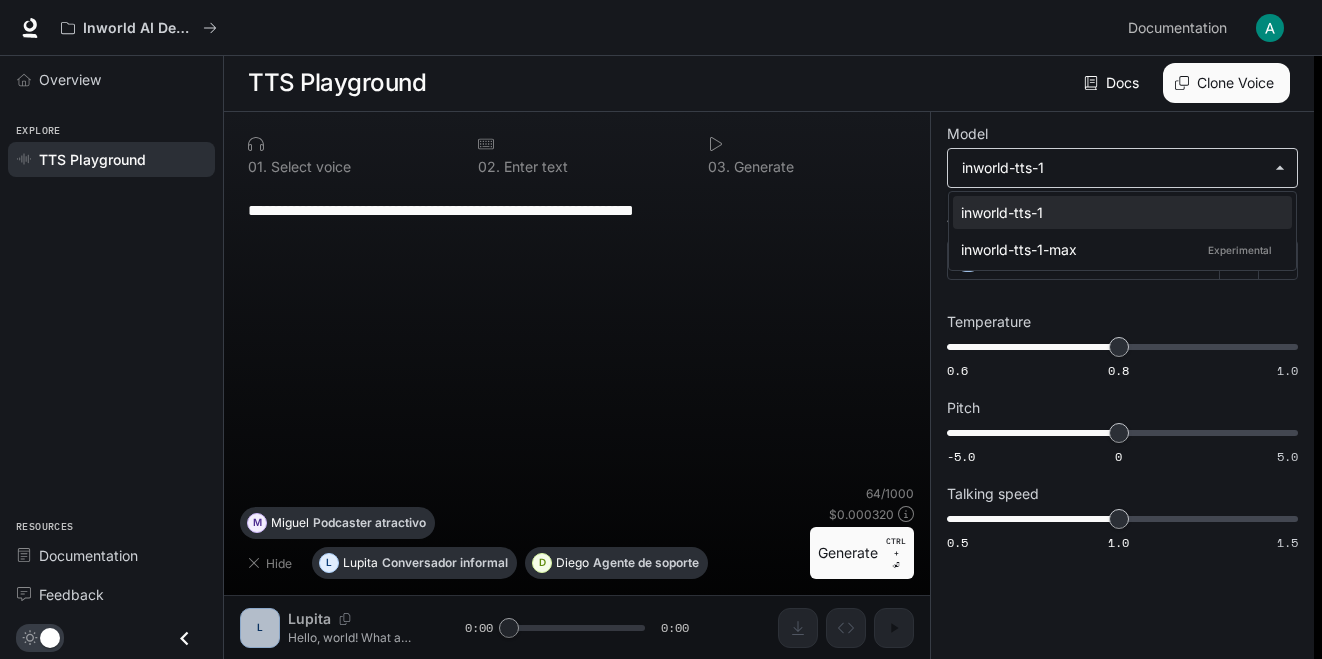 click on "**********" at bounding box center [661, 329] 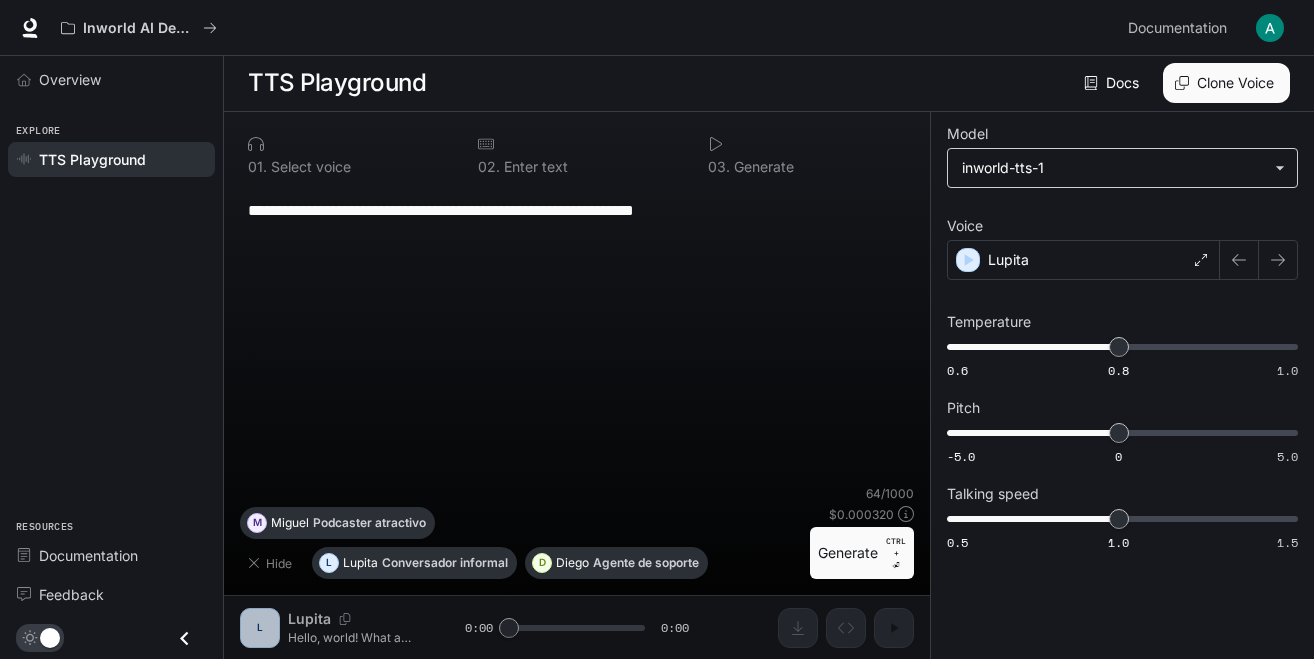 click on "**********" at bounding box center (657, 329) 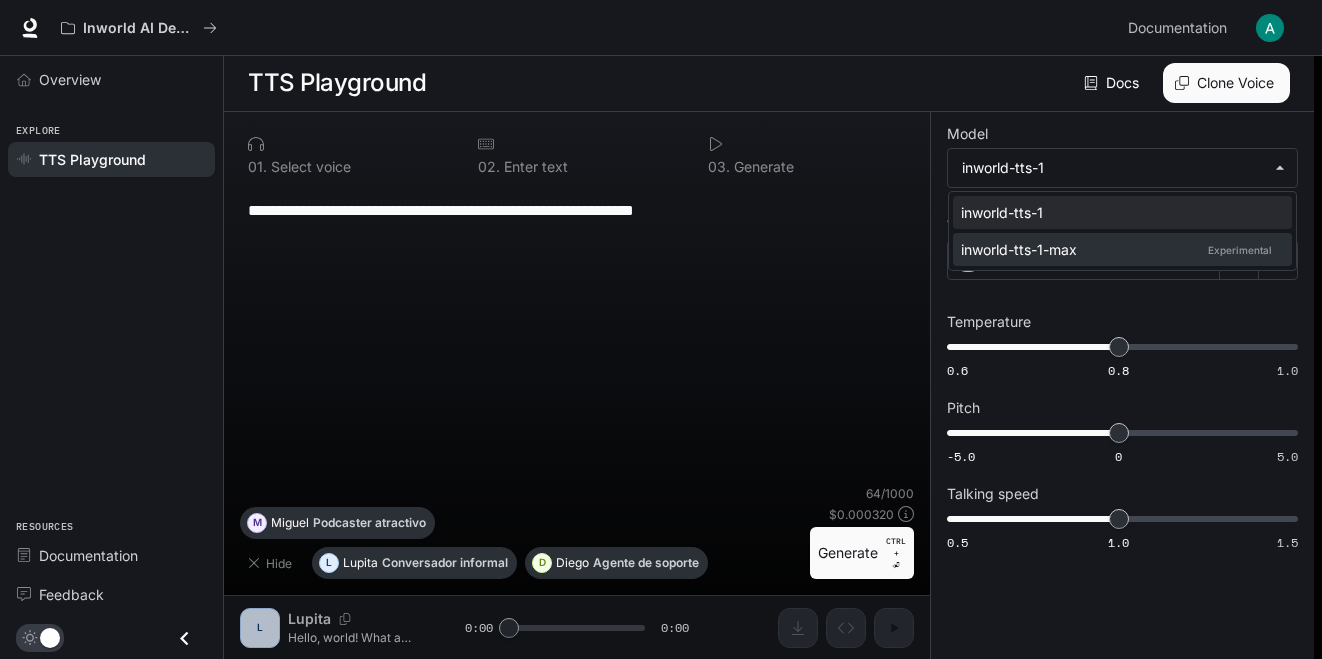 click on "inworld-tts-1-max Experimental" at bounding box center (1118, 249) 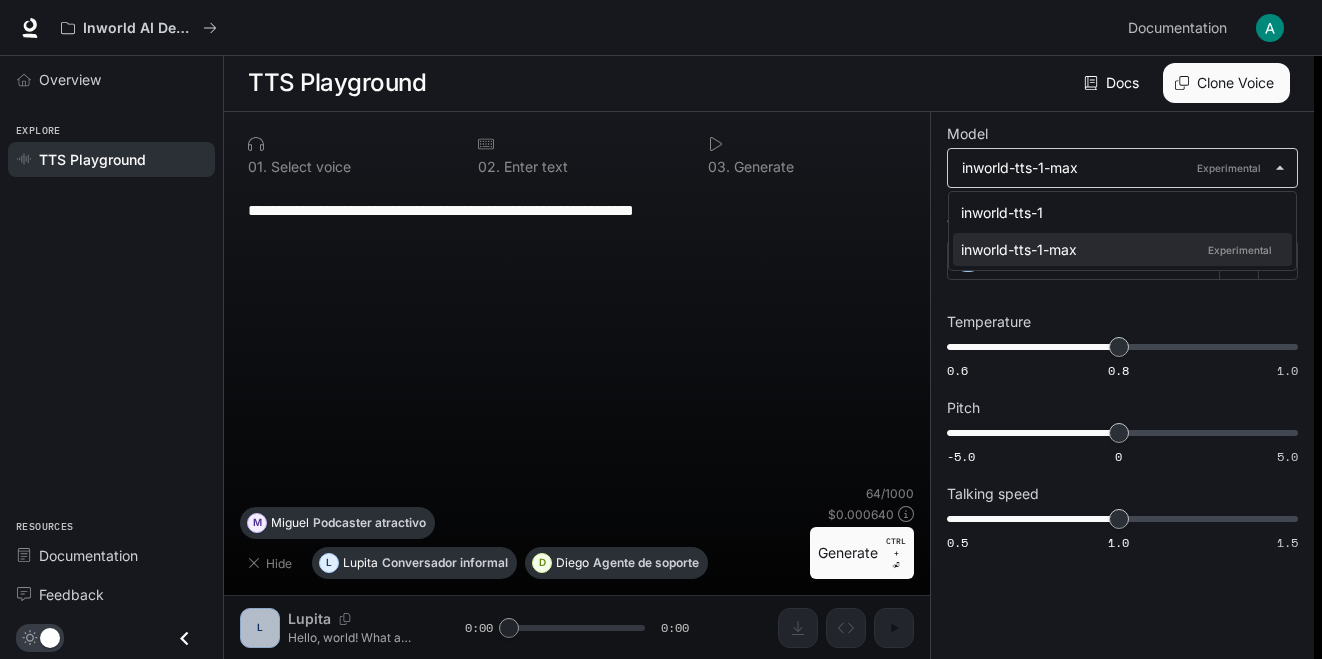 click on "**********" at bounding box center [661, 329] 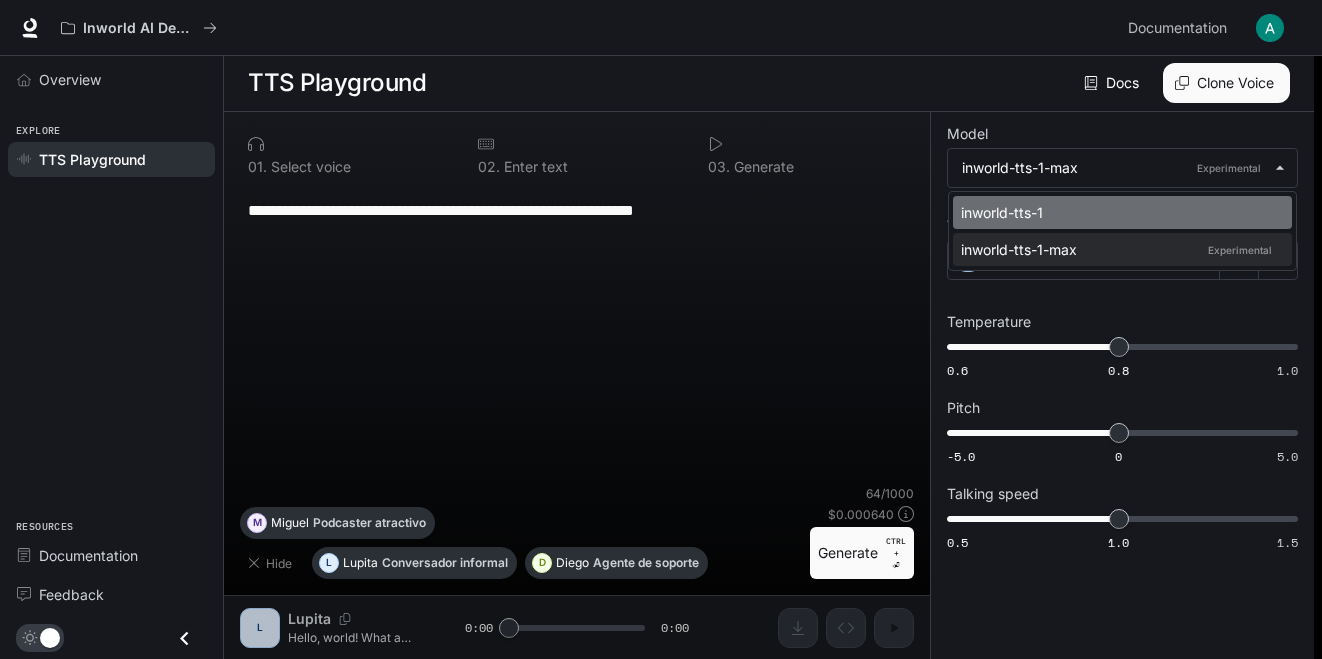 click on "inworld-tts-1" at bounding box center (1122, 212) 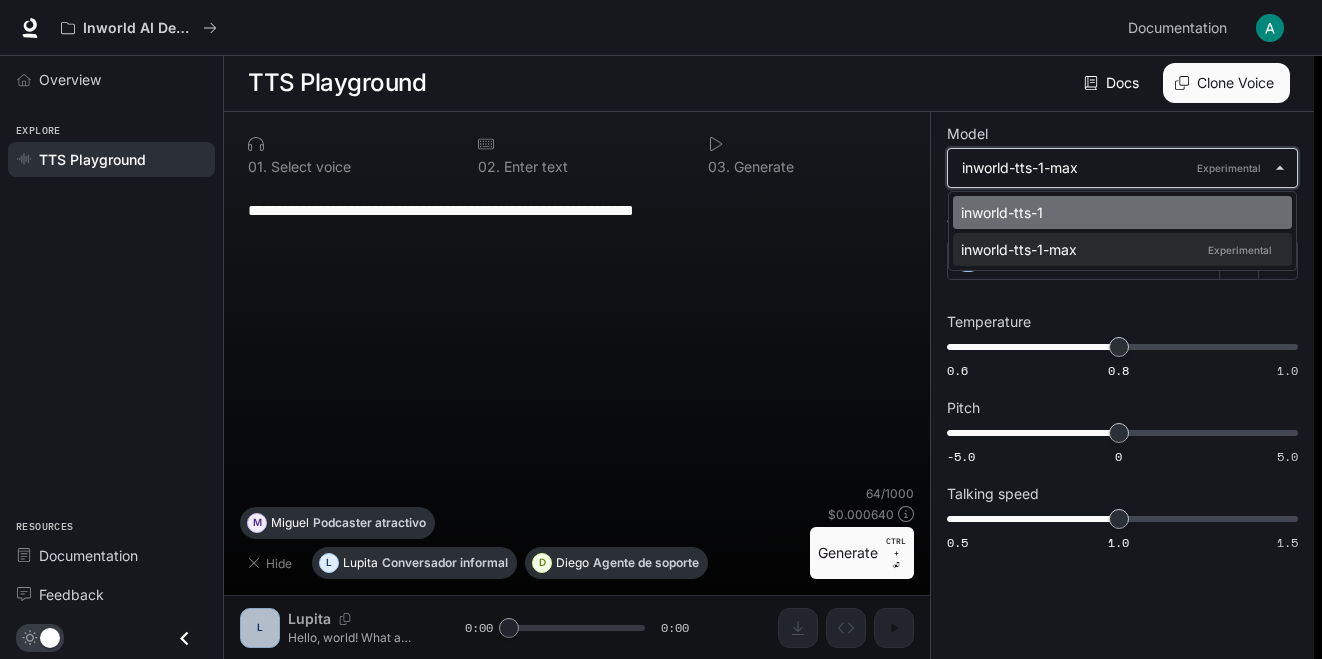 type on "**********" 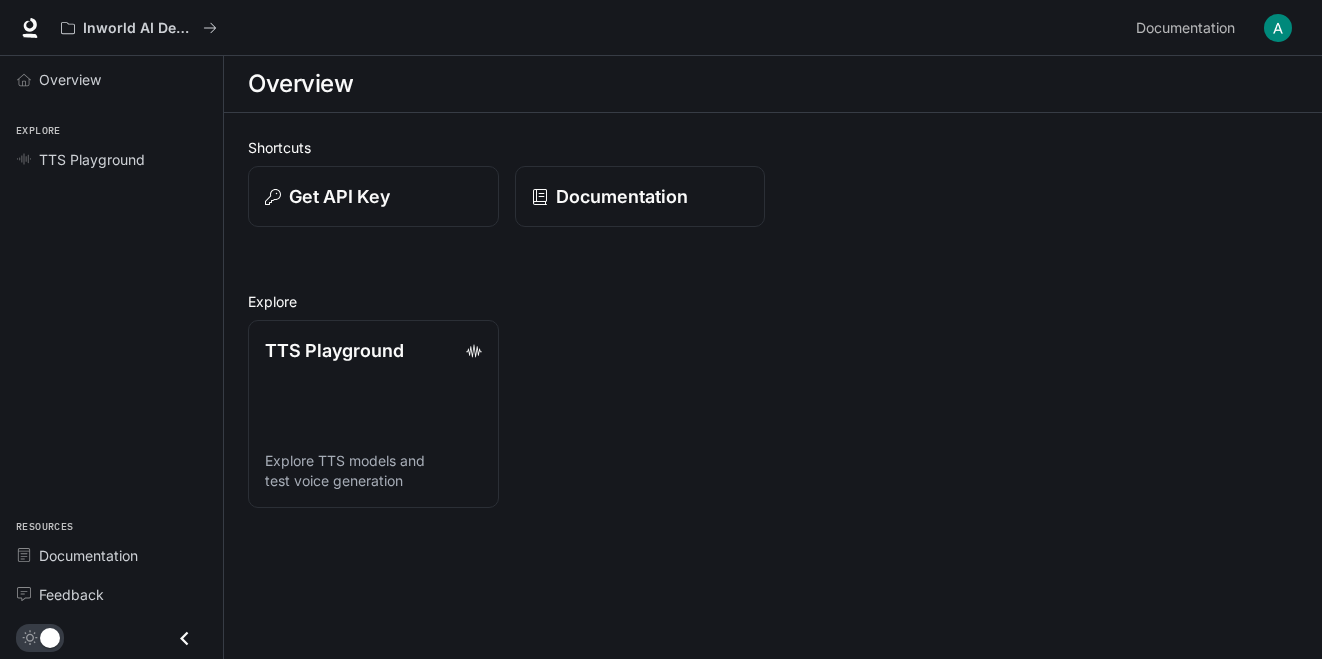 scroll, scrollTop: 0, scrollLeft: 0, axis: both 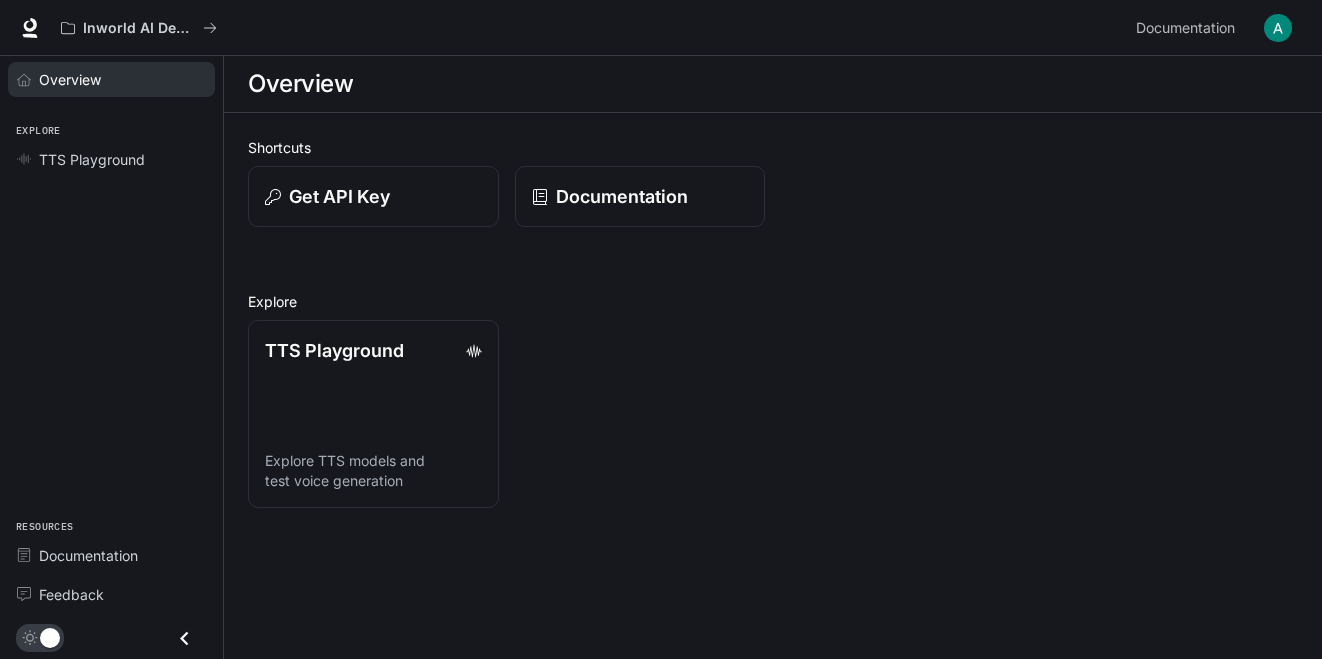 click on "Overview" at bounding box center (70, 79) 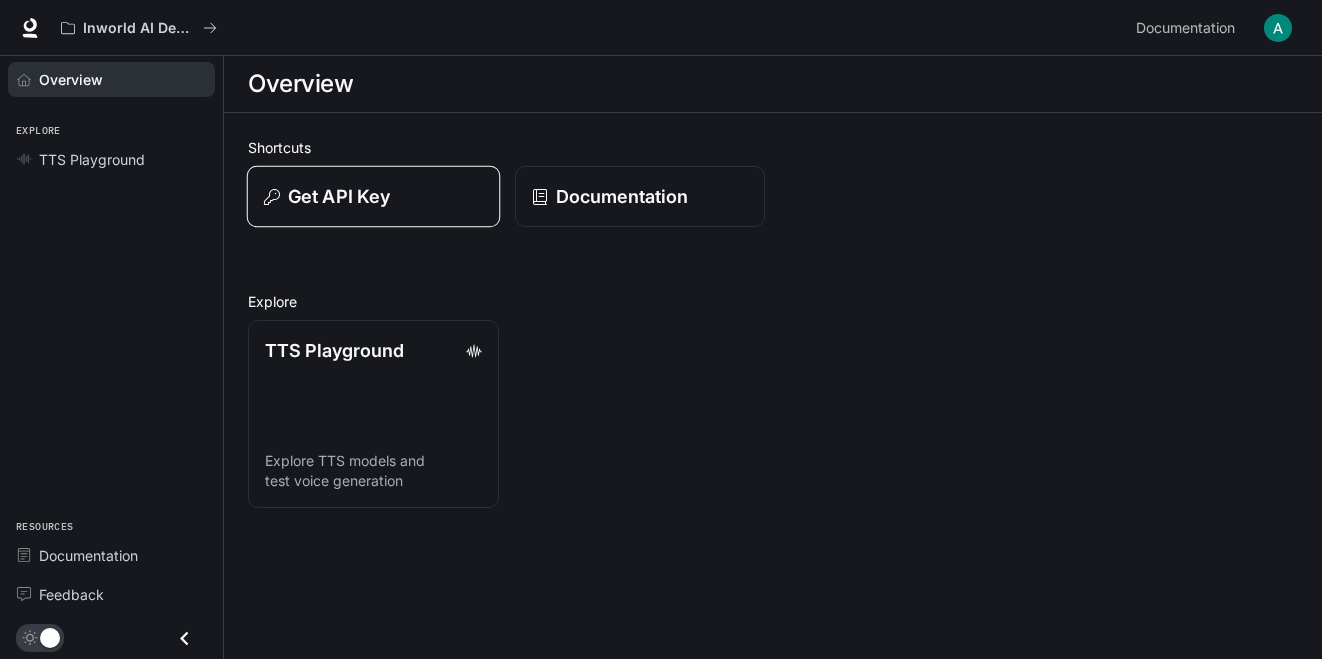click on "Get API Key" at bounding box center (339, 196) 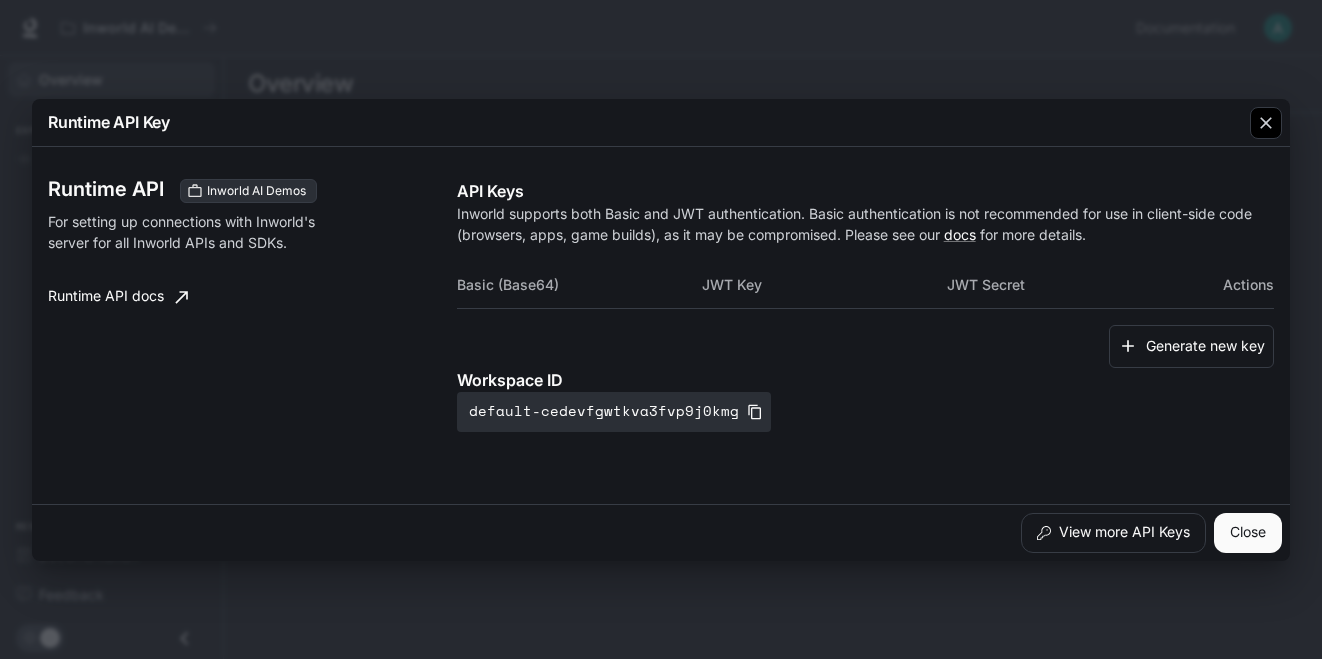 click 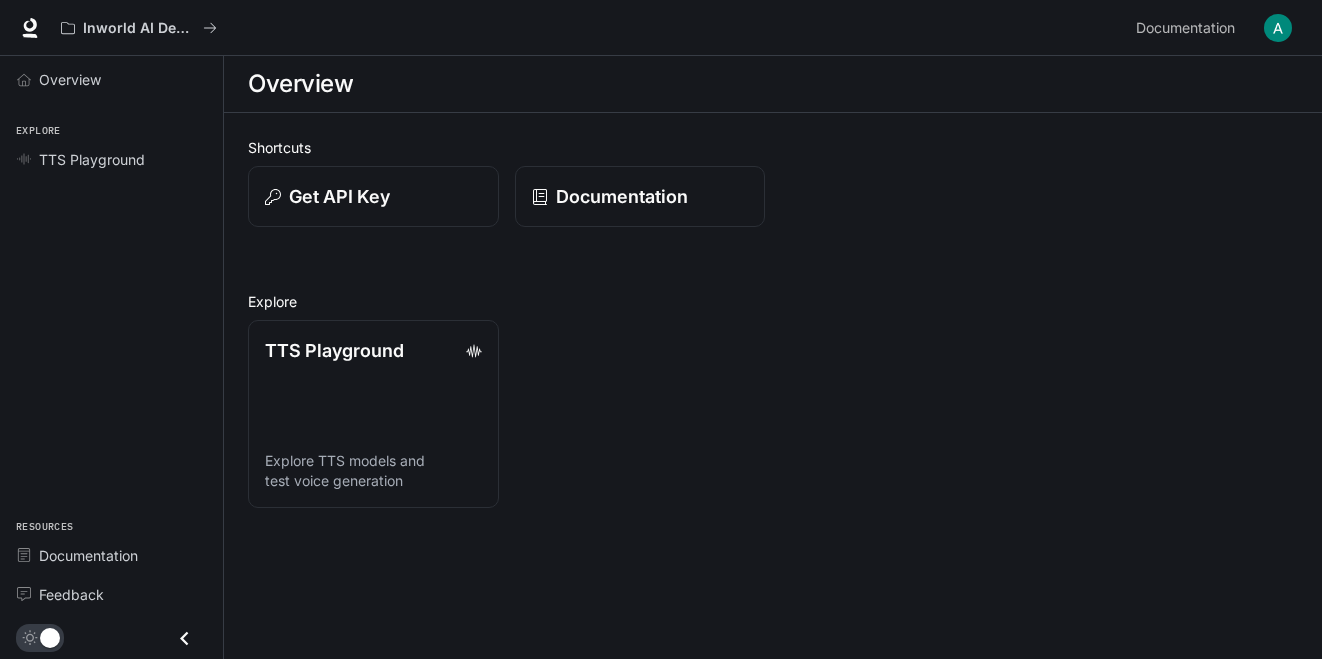 scroll, scrollTop: 0, scrollLeft: 0, axis: both 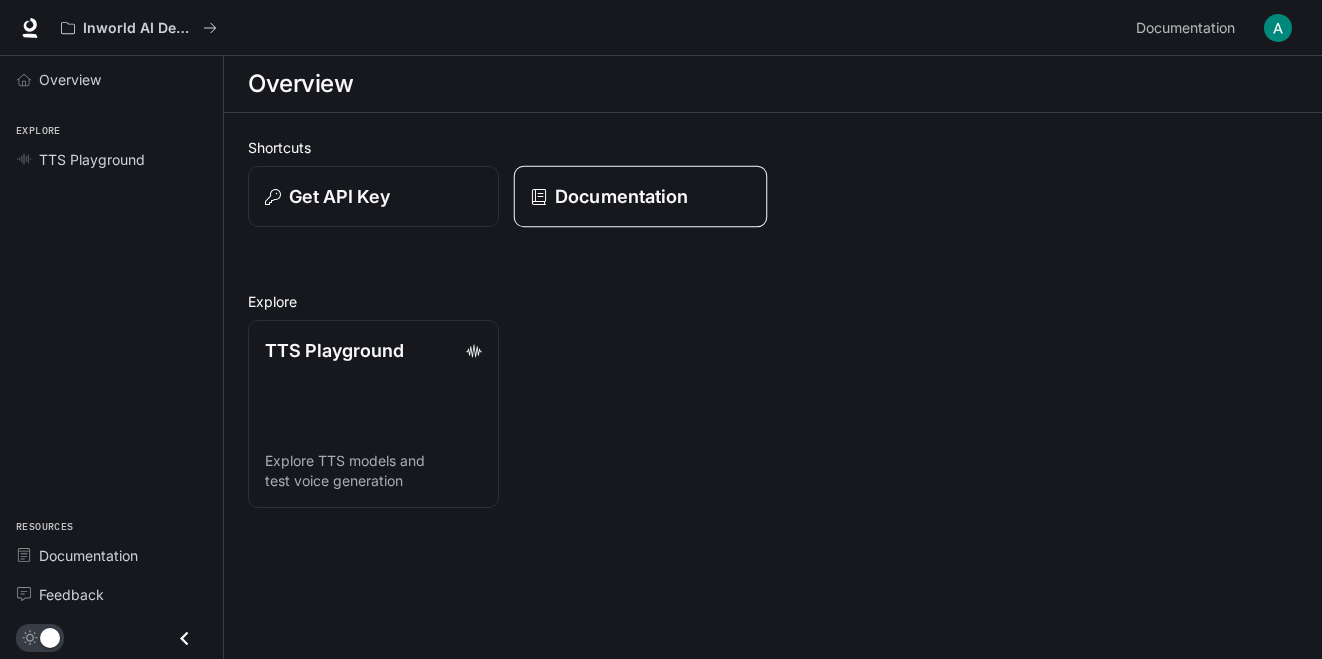 click on "Documentation" at bounding box center (639, 196) 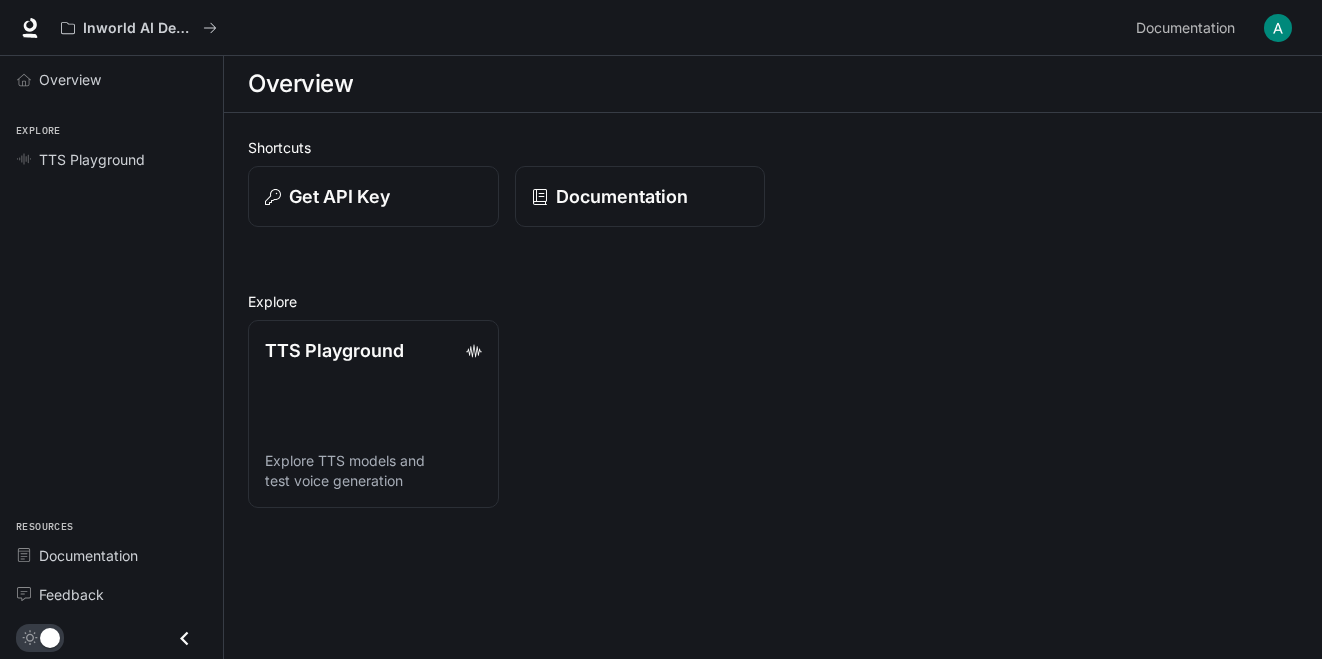 scroll, scrollTop: 0, scrollLeft: 0, axis: both 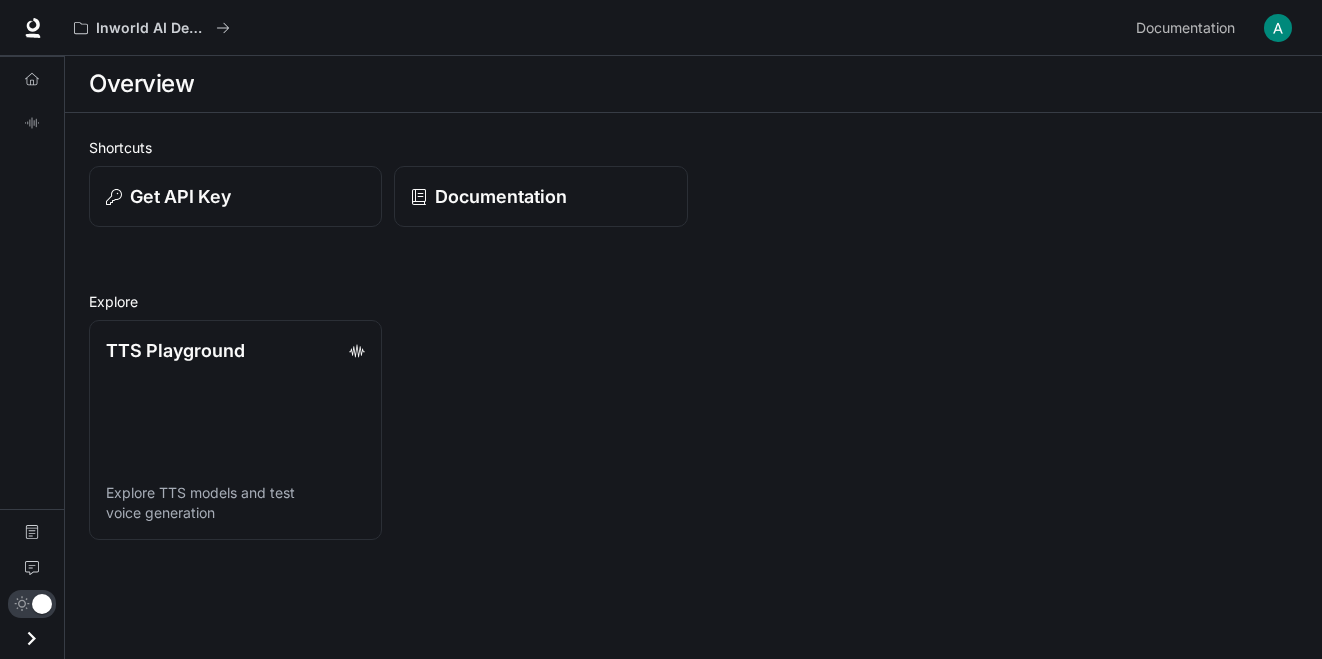 click 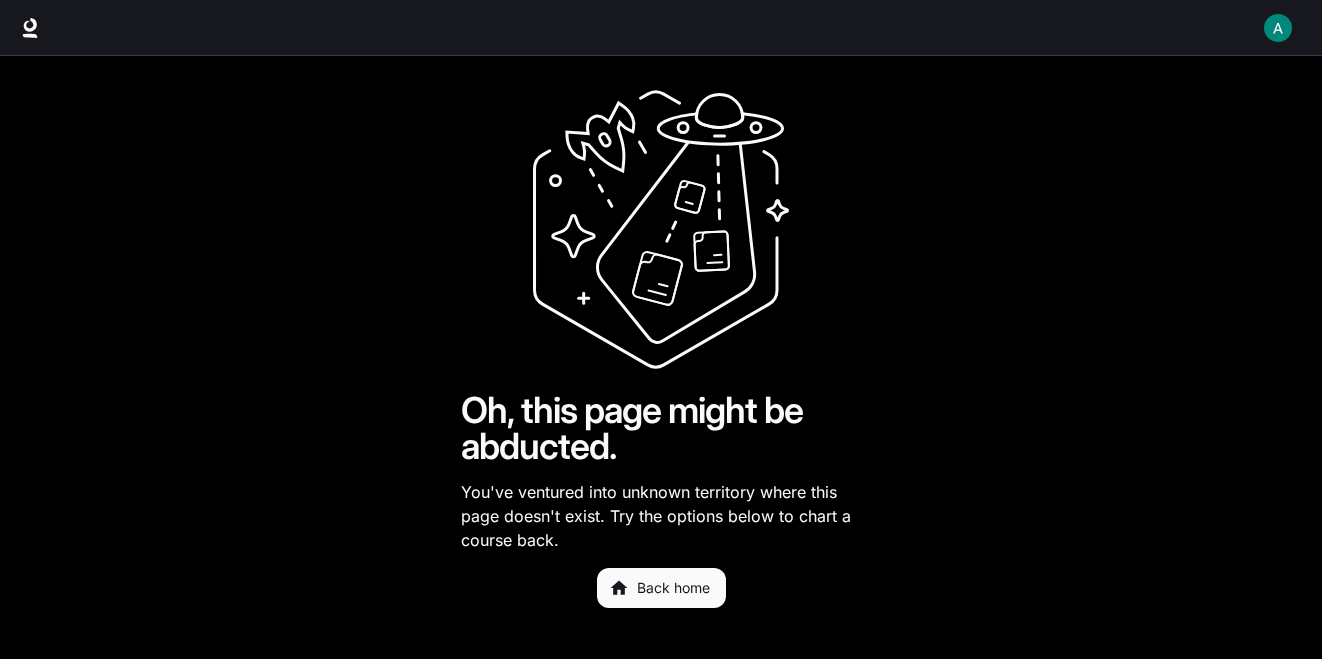scroll, scrollTop: 0, scrollLeft: 0, axis: both 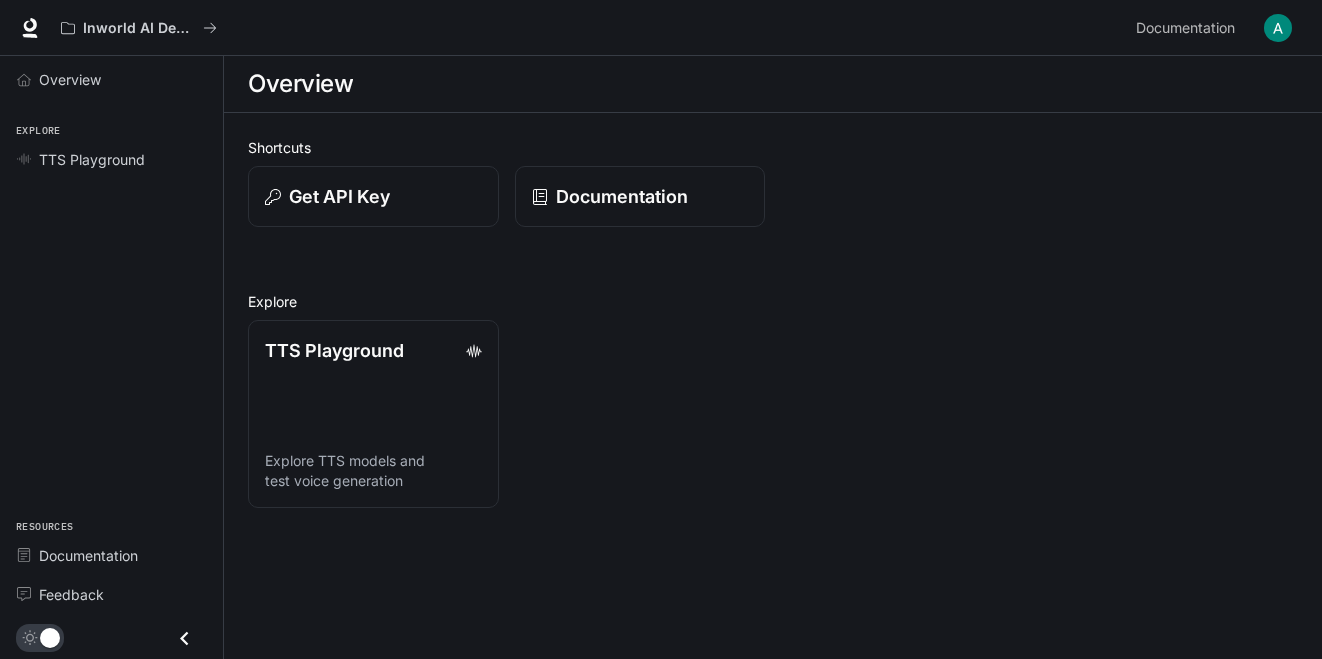 click at bounding box center (1278, 28) 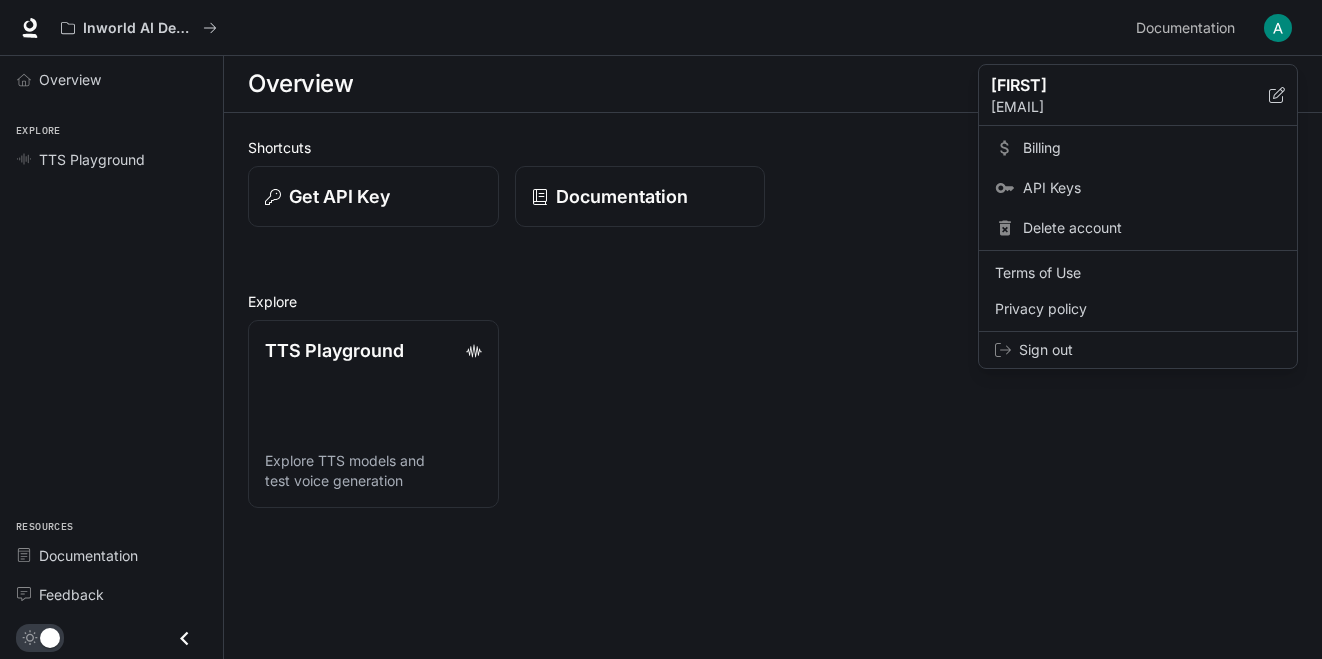 click at bounding box center [661, 329] 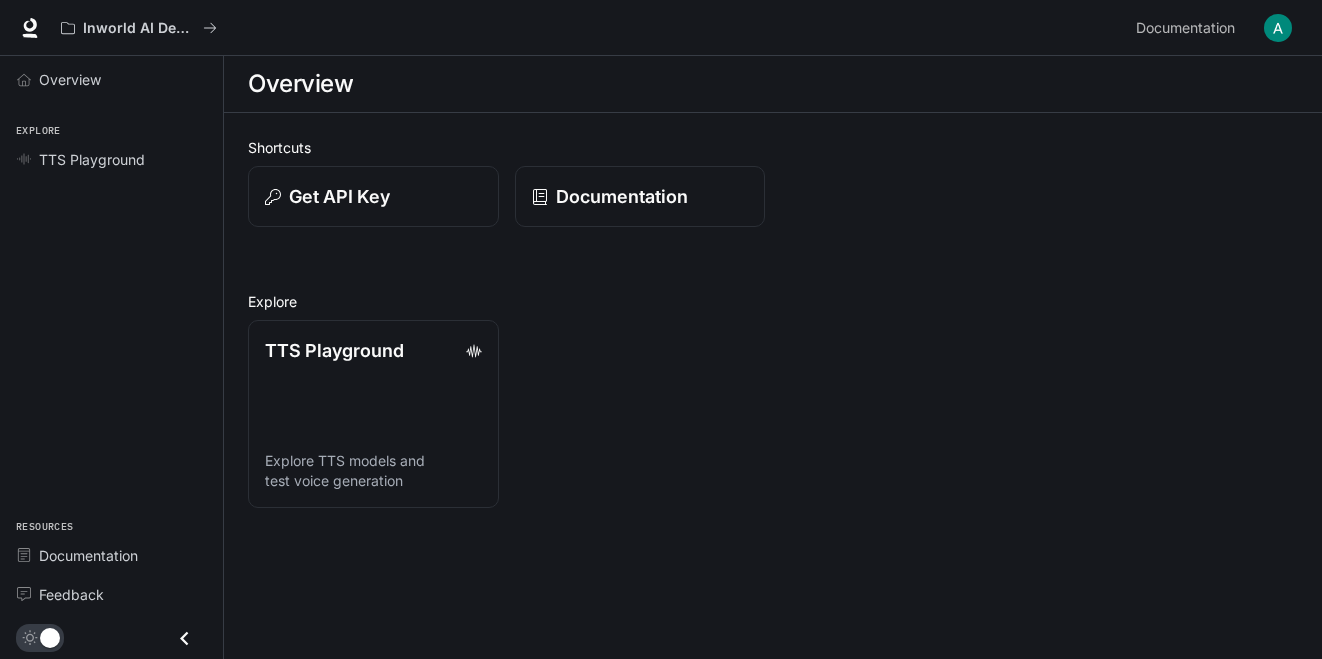 click on "Shortcuts Get API Key Documentation Explore TTS Playground Explore TTS models and test voice generation" at bounding box center [773, 322] 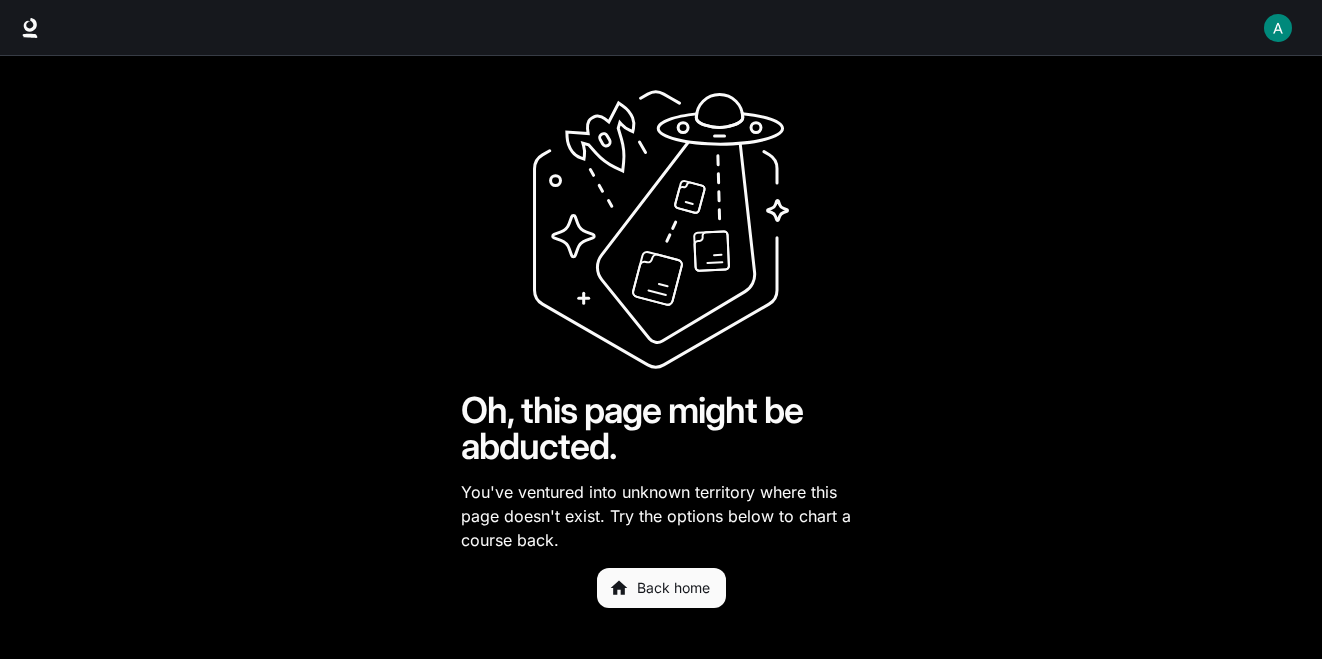 scroll, scrollTop: 0, scrollLeft: 0, axis: both 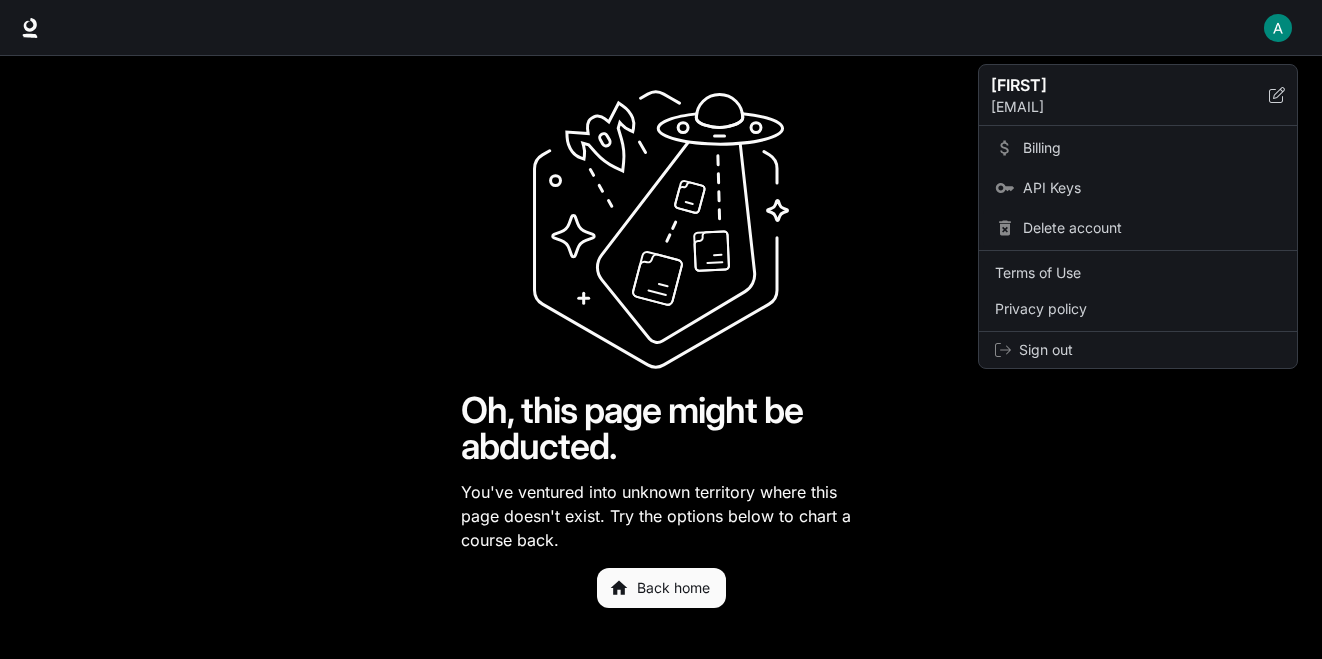click on "Delete account" at bounding box center (1138, 228) 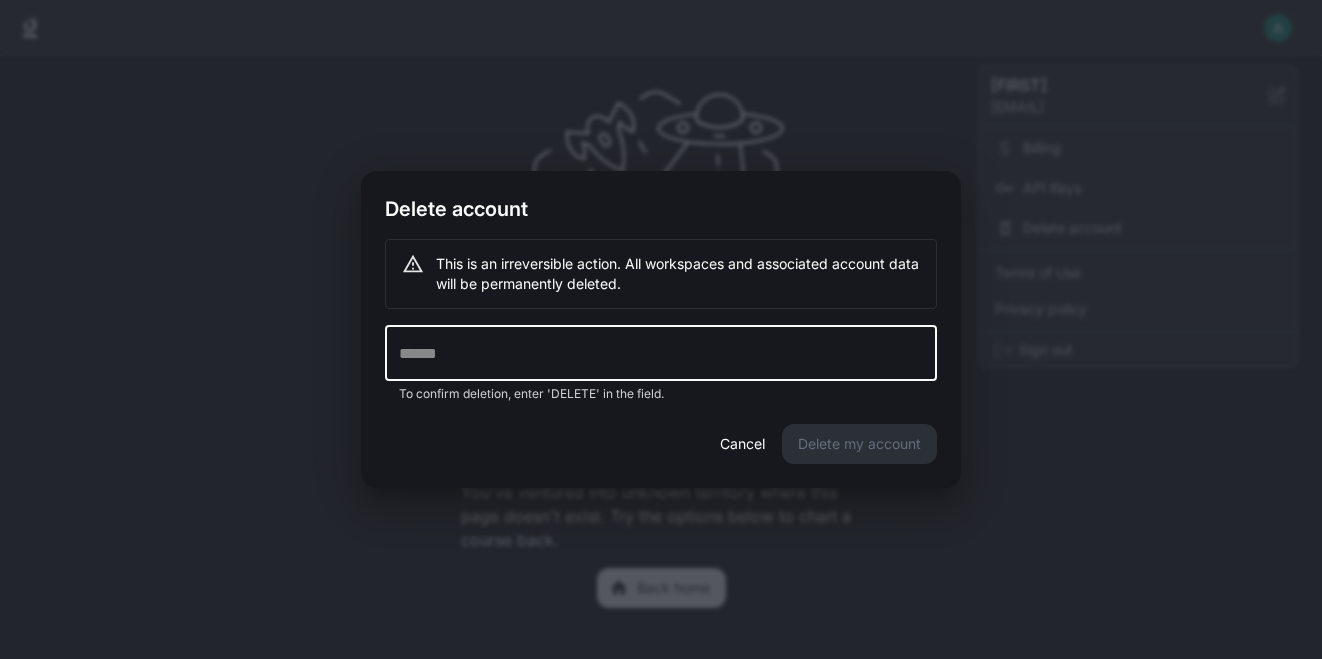 click at bounding box center (661, 353) 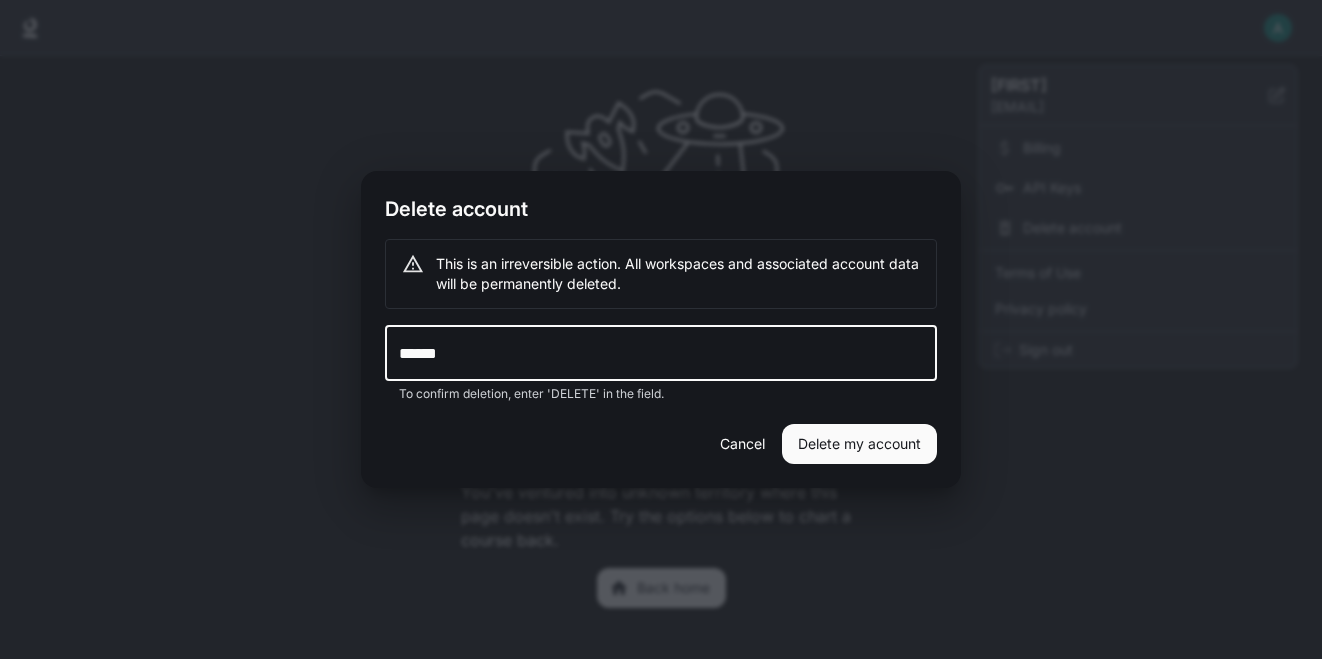 type on "******" 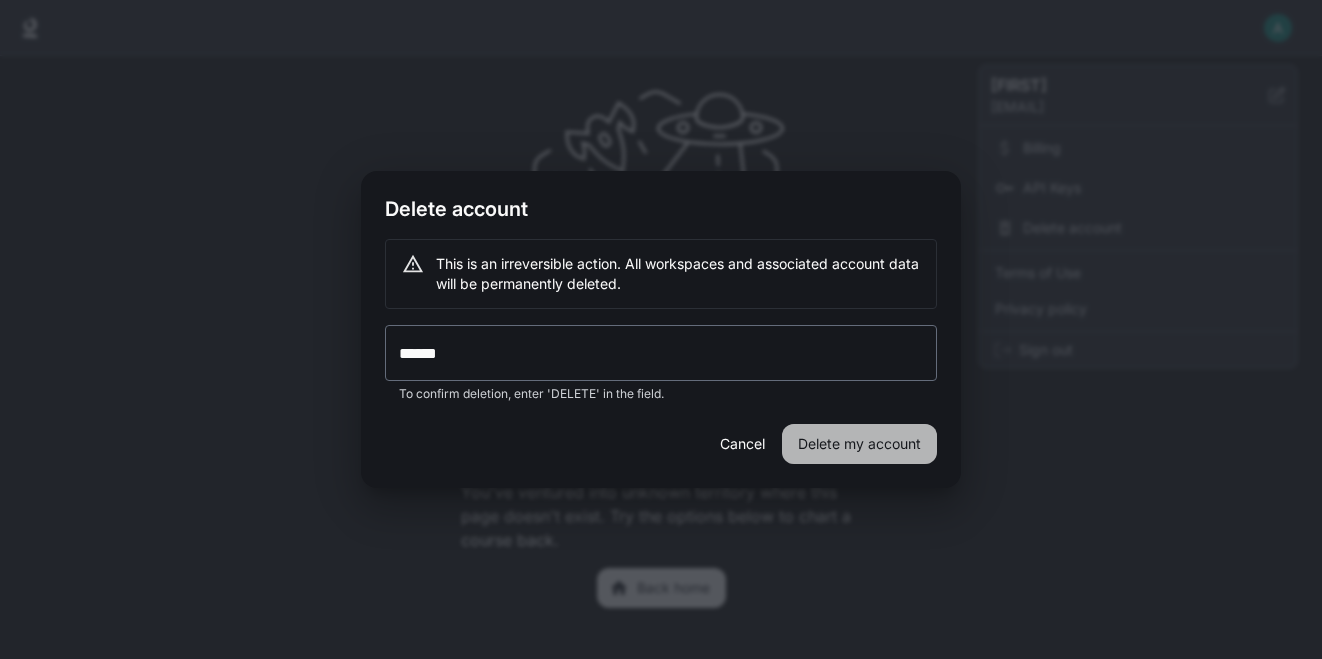 click on "Delete my account" at bounding box center [859, 444] 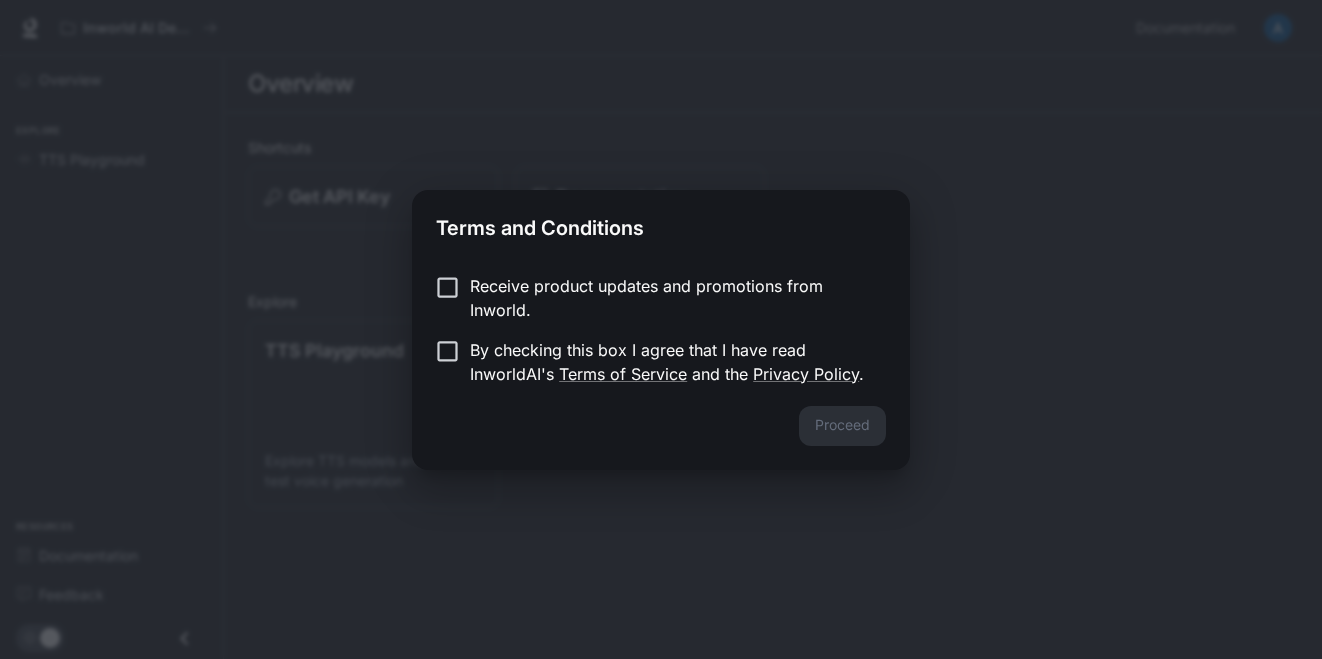 scroll, scrollTop: 0, scrollLeft: 0, axis: both 